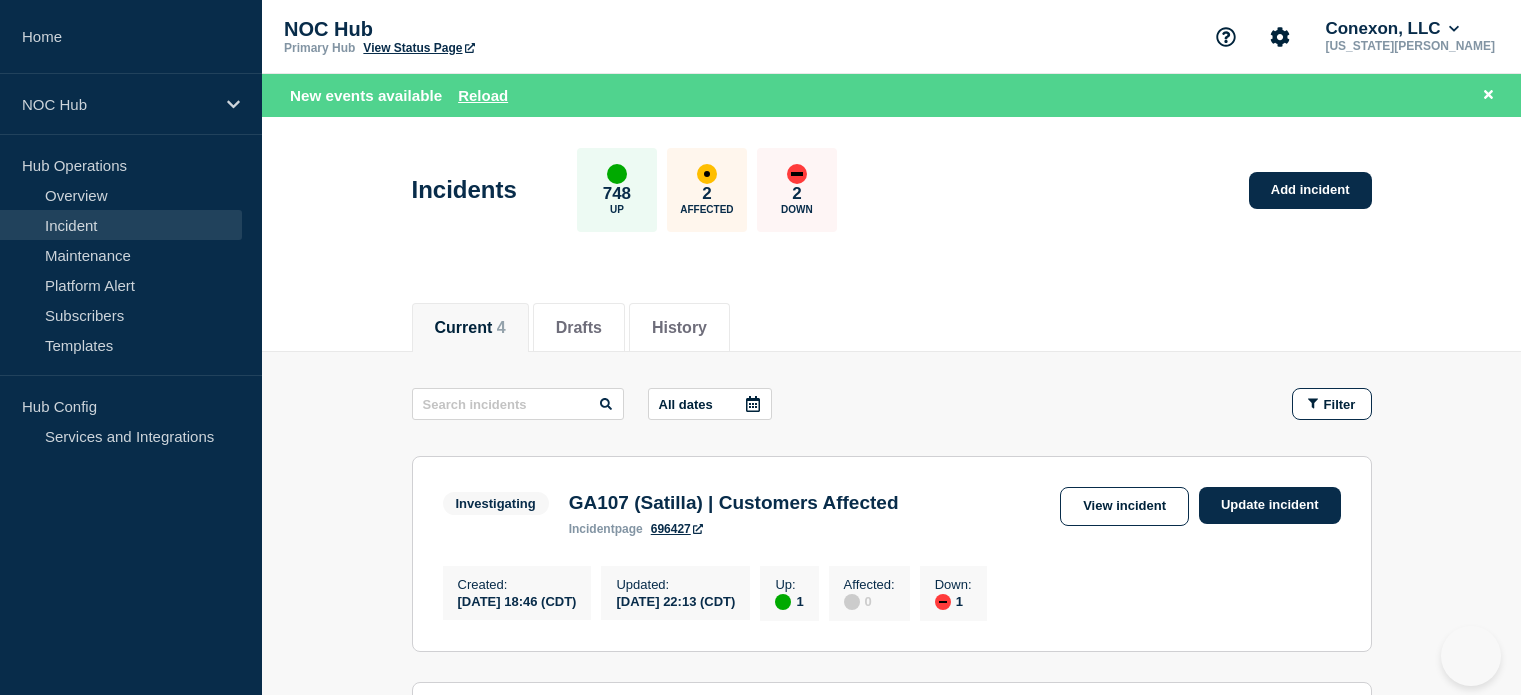 scroll, scrollTop: 0, scrollLeft: 0, axis: both 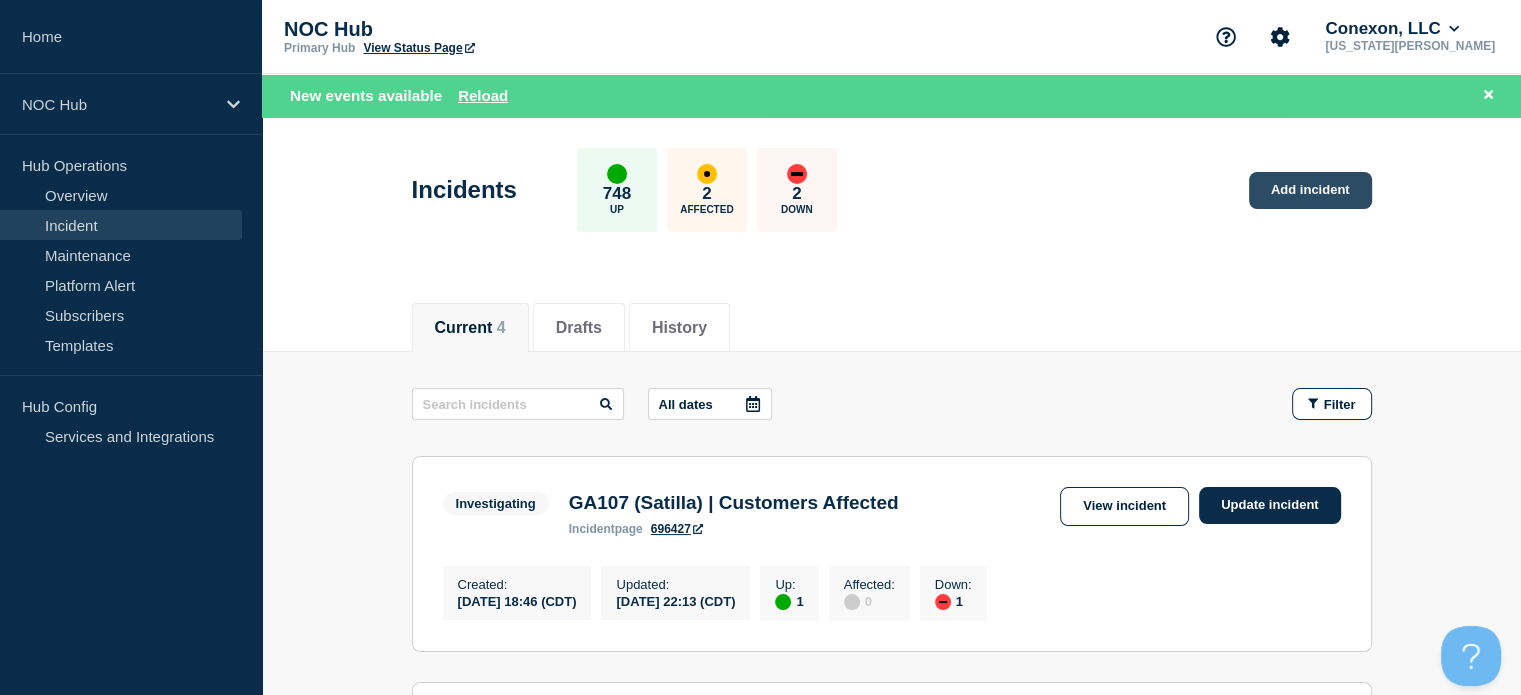 click on "Add incident" 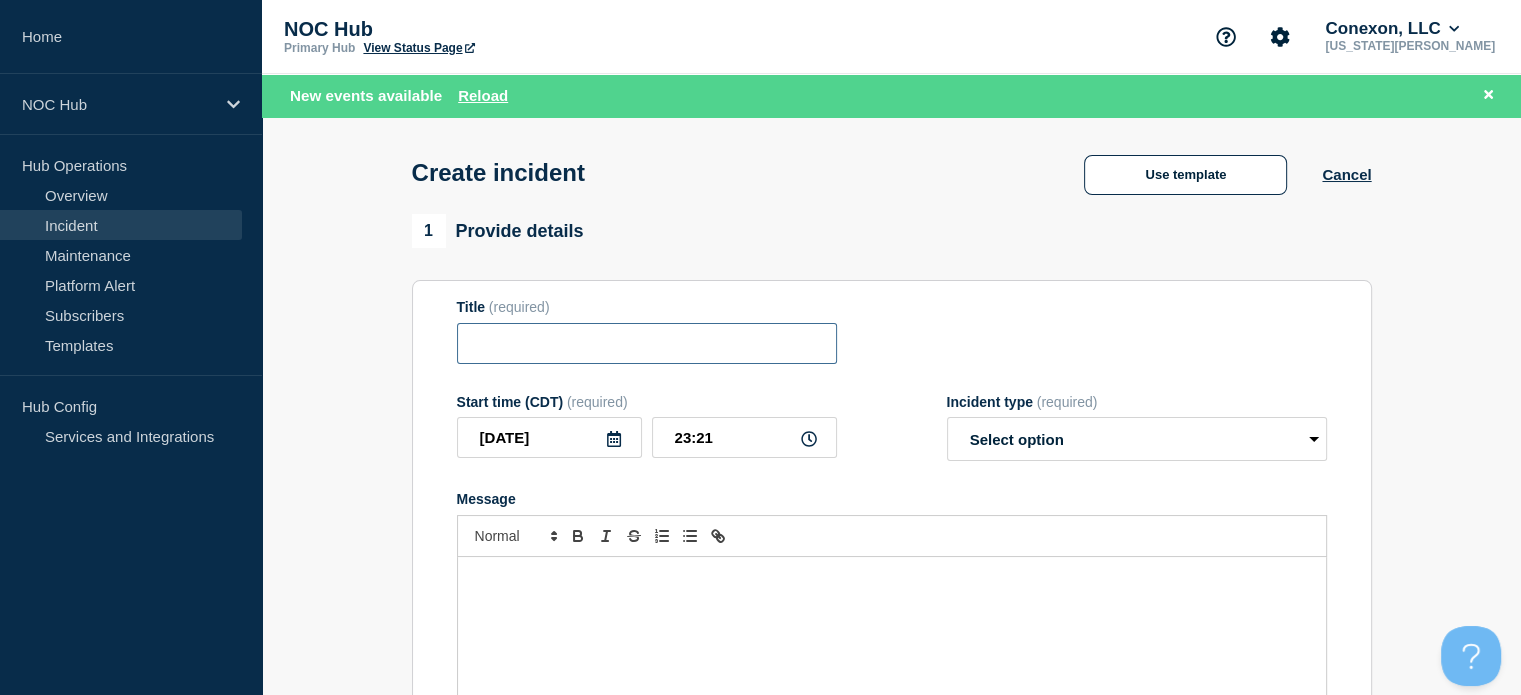 click at bounding box center (647, 343) 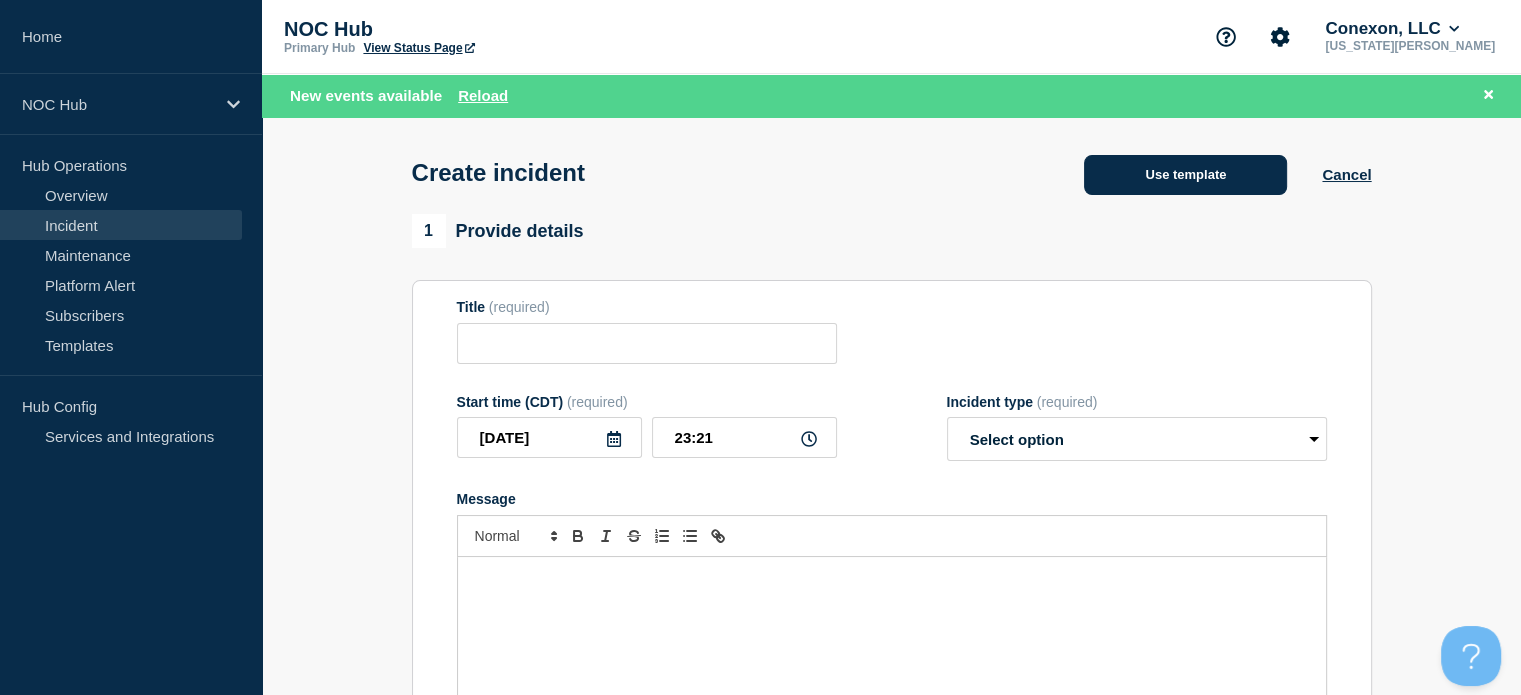 click on "Use template" at bounding box center (1185, 175) 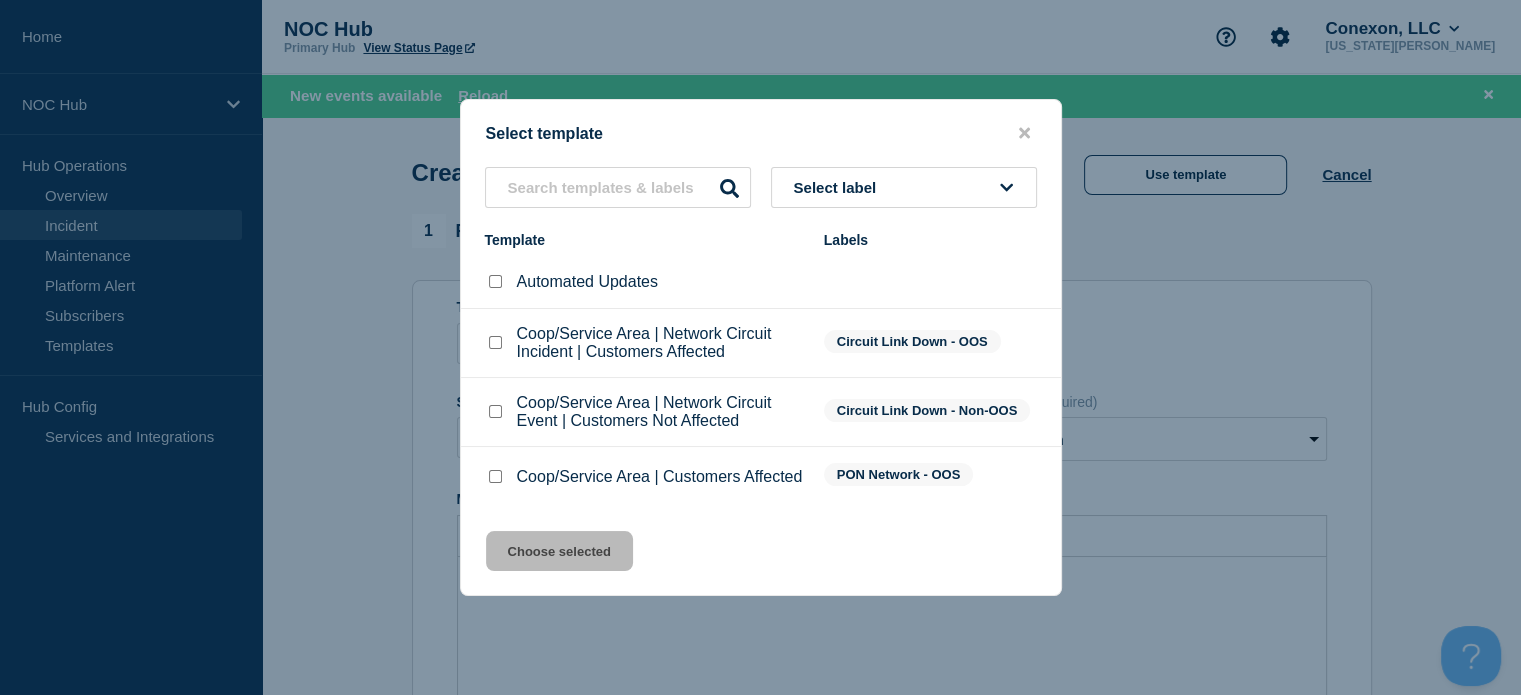 click at bounding box center (495, 476) 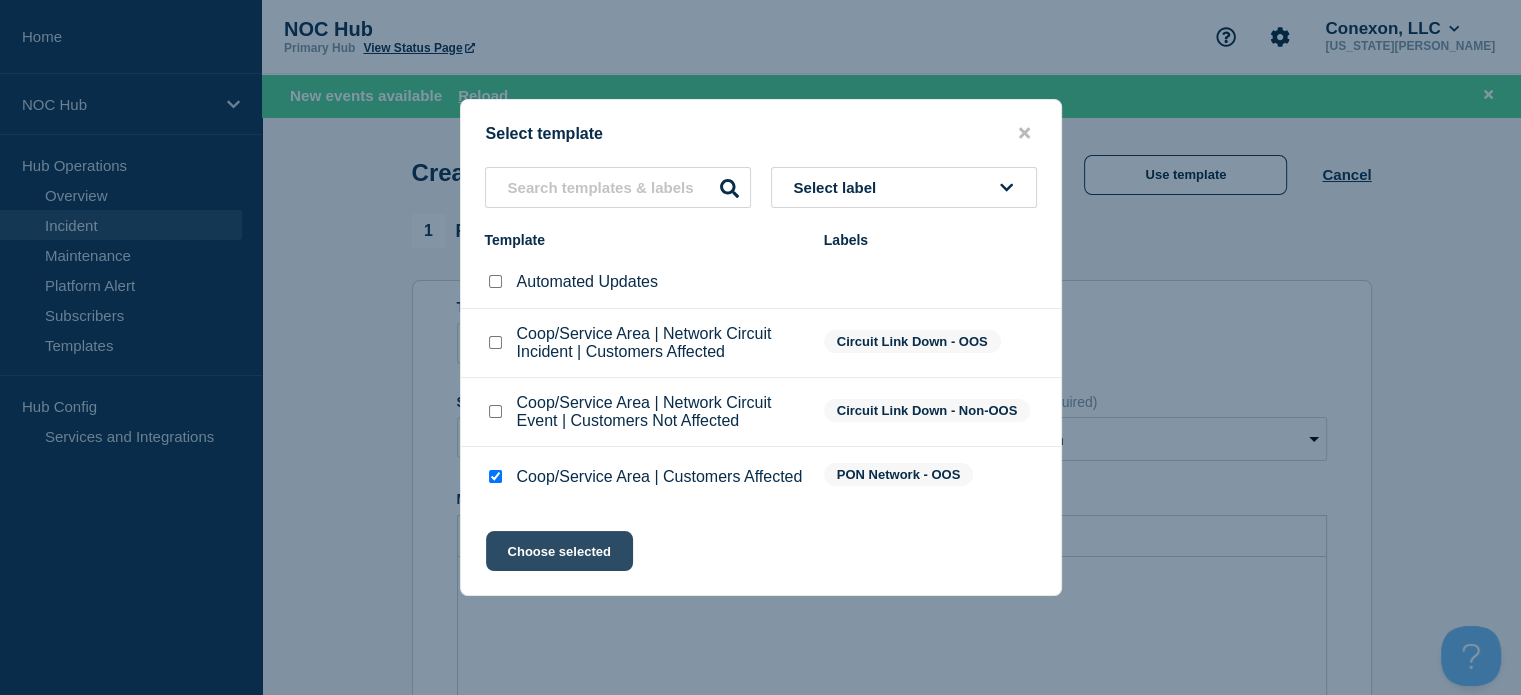 click on "Choose selected" 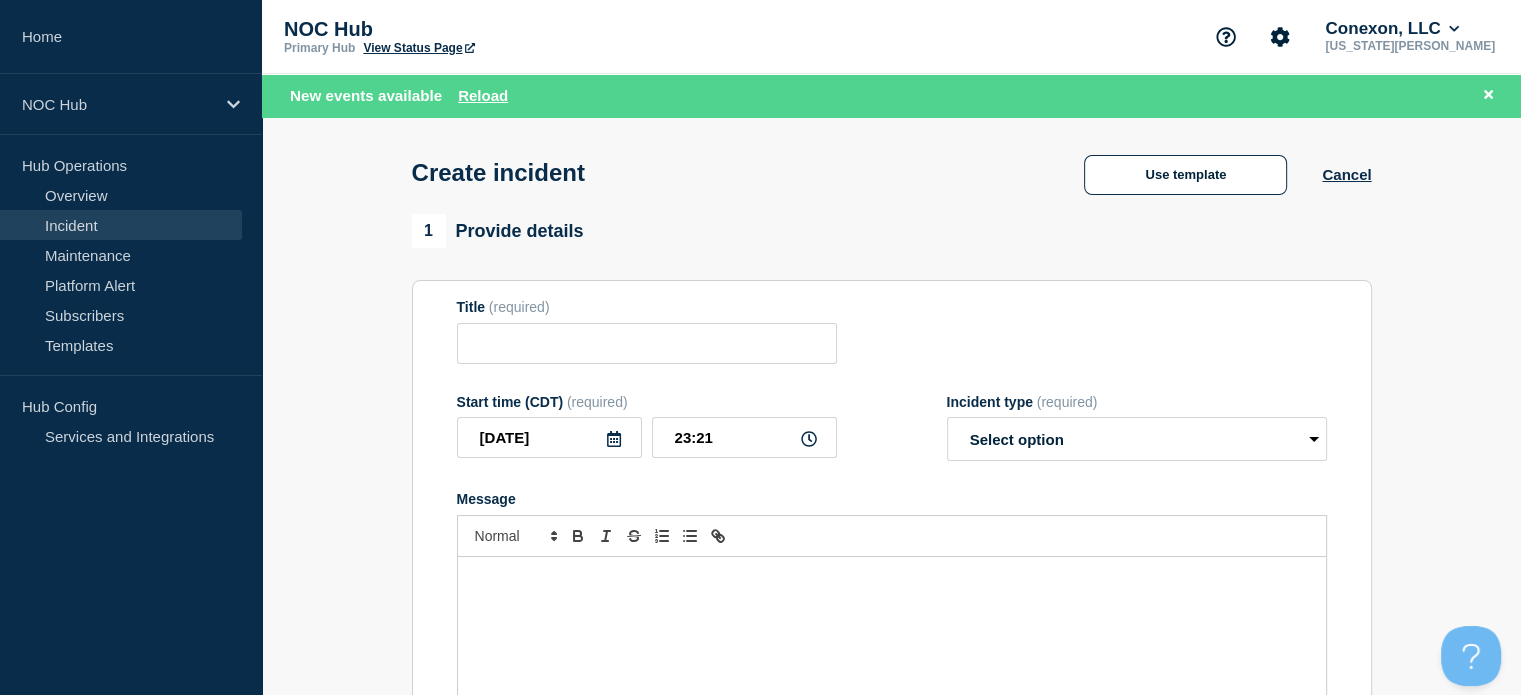 type on "Coop/Service Area | Customers Affected" 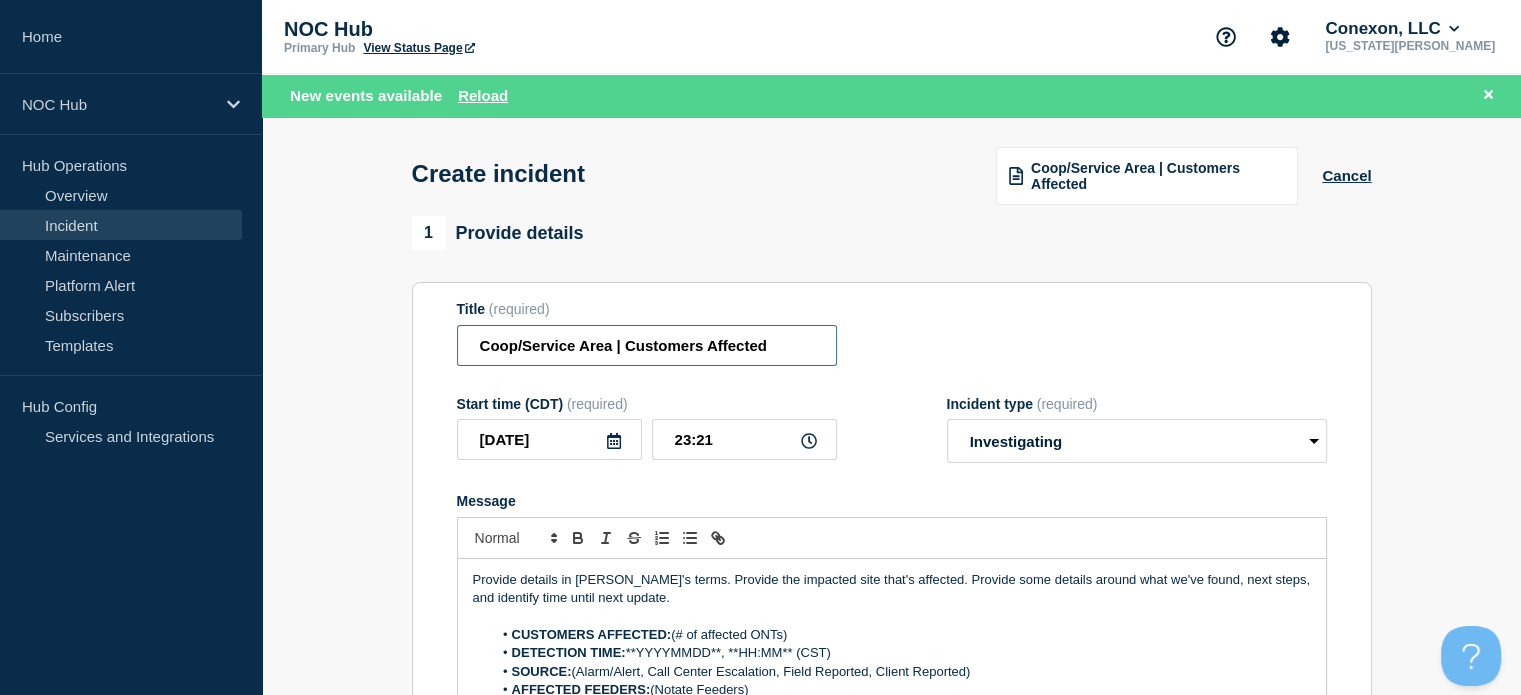 drag, startPoint x: 474, startPoint y: 351, endPoint x: 611, endPoint y: 373, distance: 138.75517 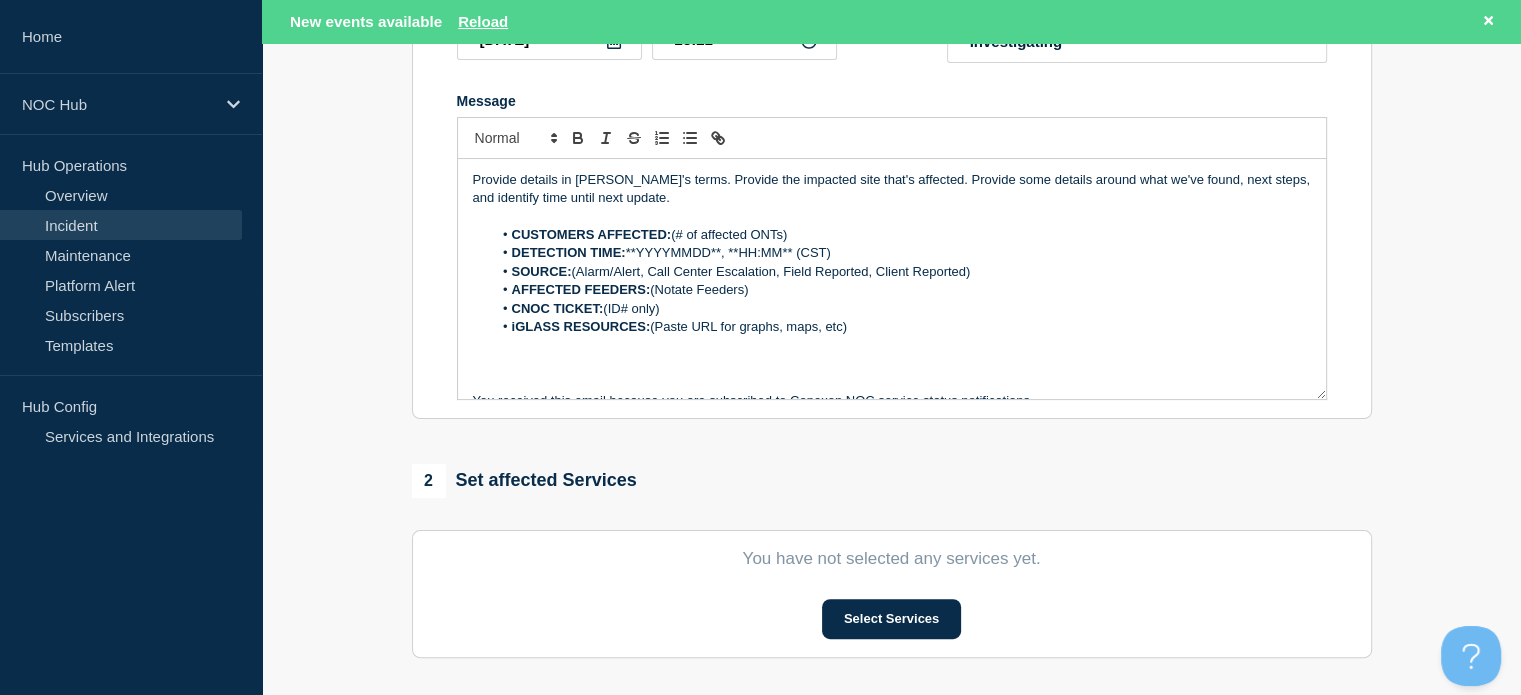scroll, scrollTop: 399, scrollLeft: 0, axis: vertical 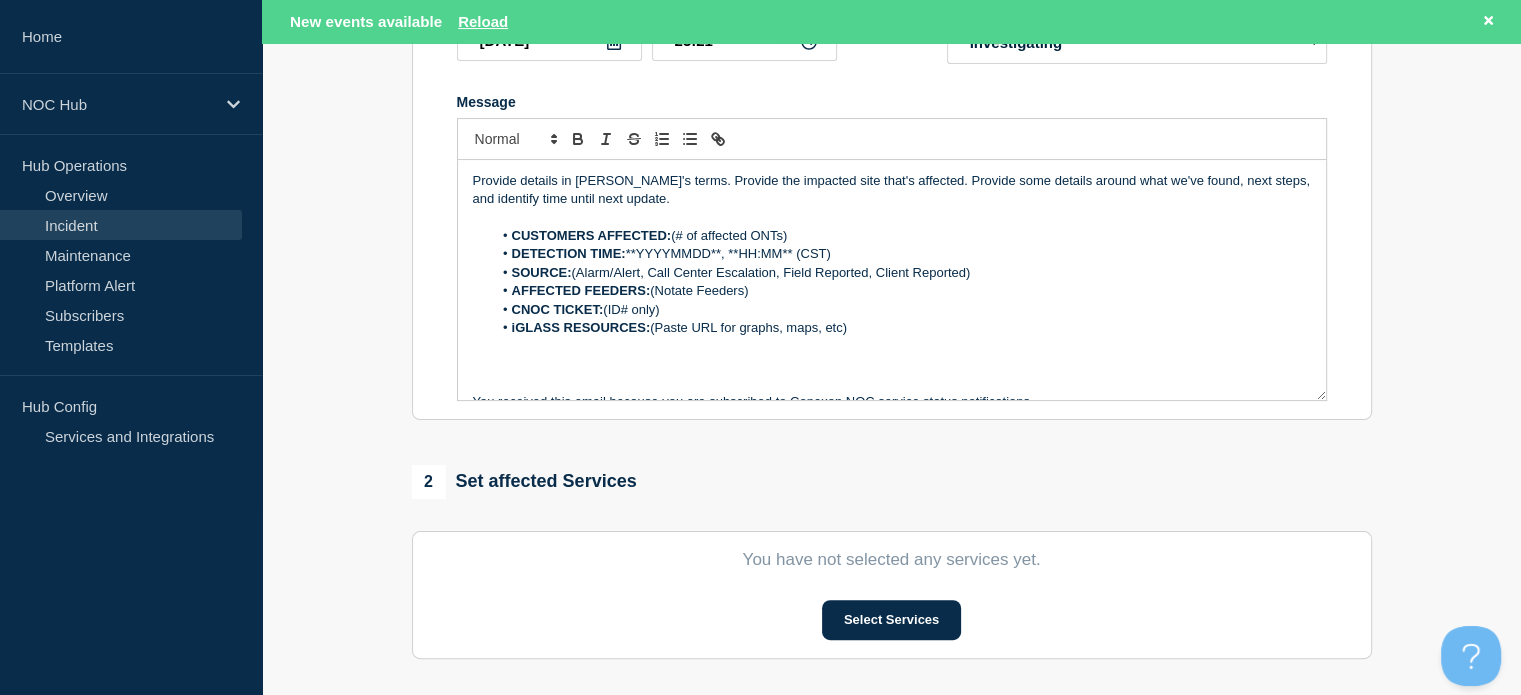 type on "GA107 (Satilla) | Customers Affected" 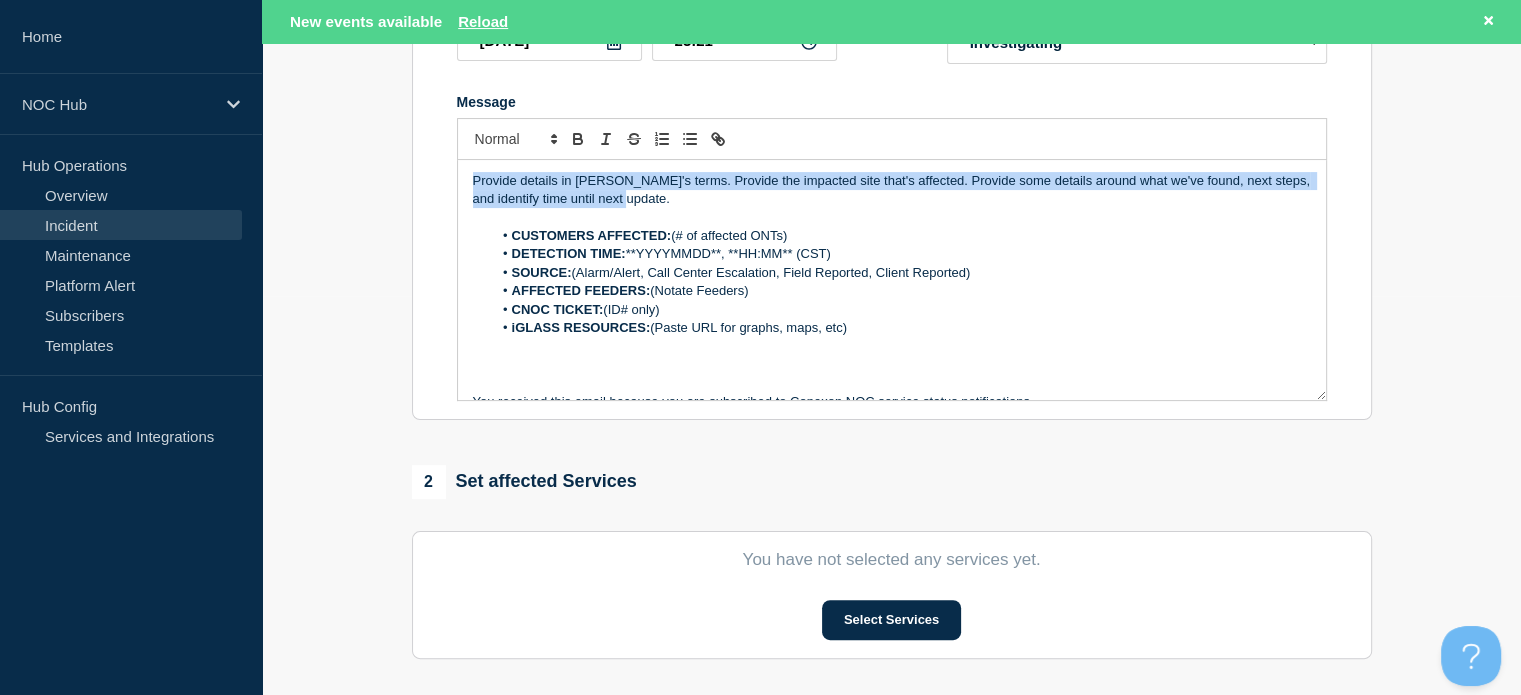 drag, startPoint x: 648, startPoint y: 211, endPoint x: 444, endPoint y: 185, distance: 205.65019 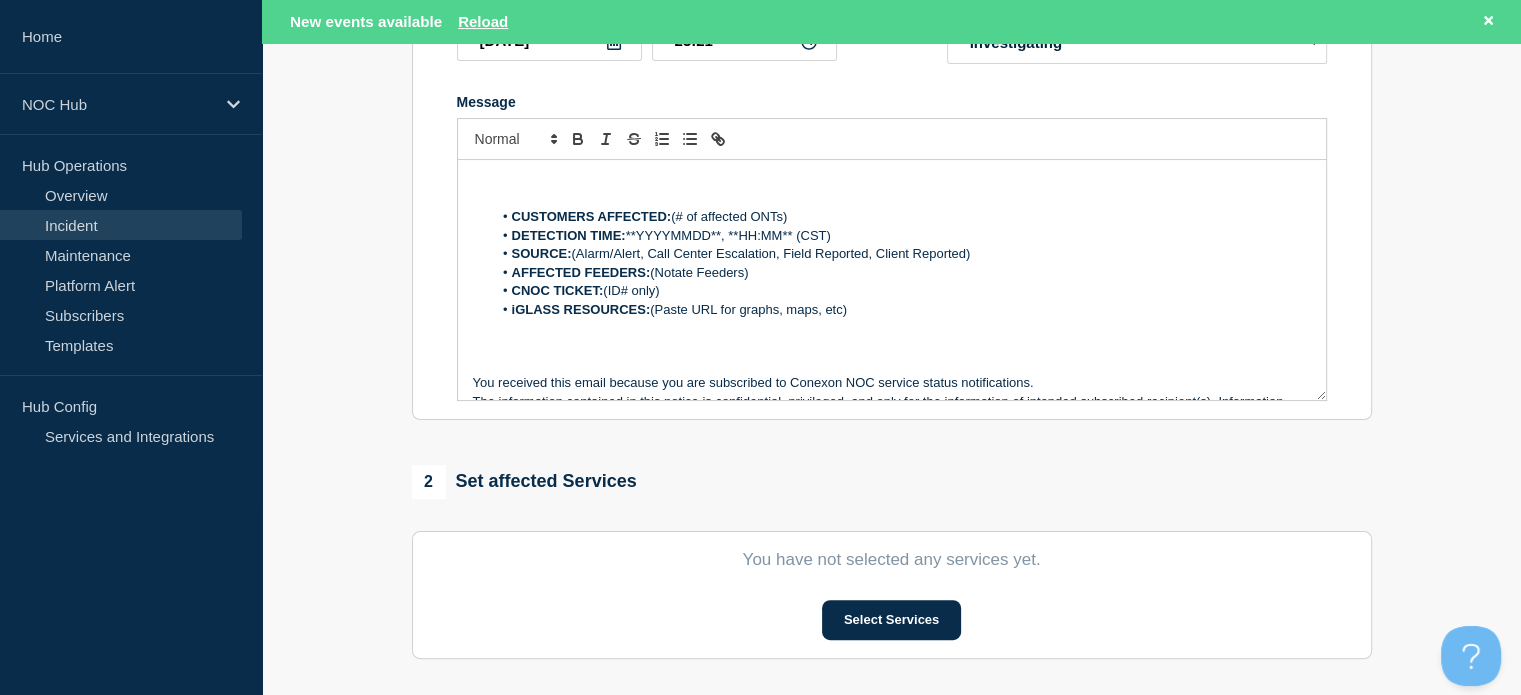 type 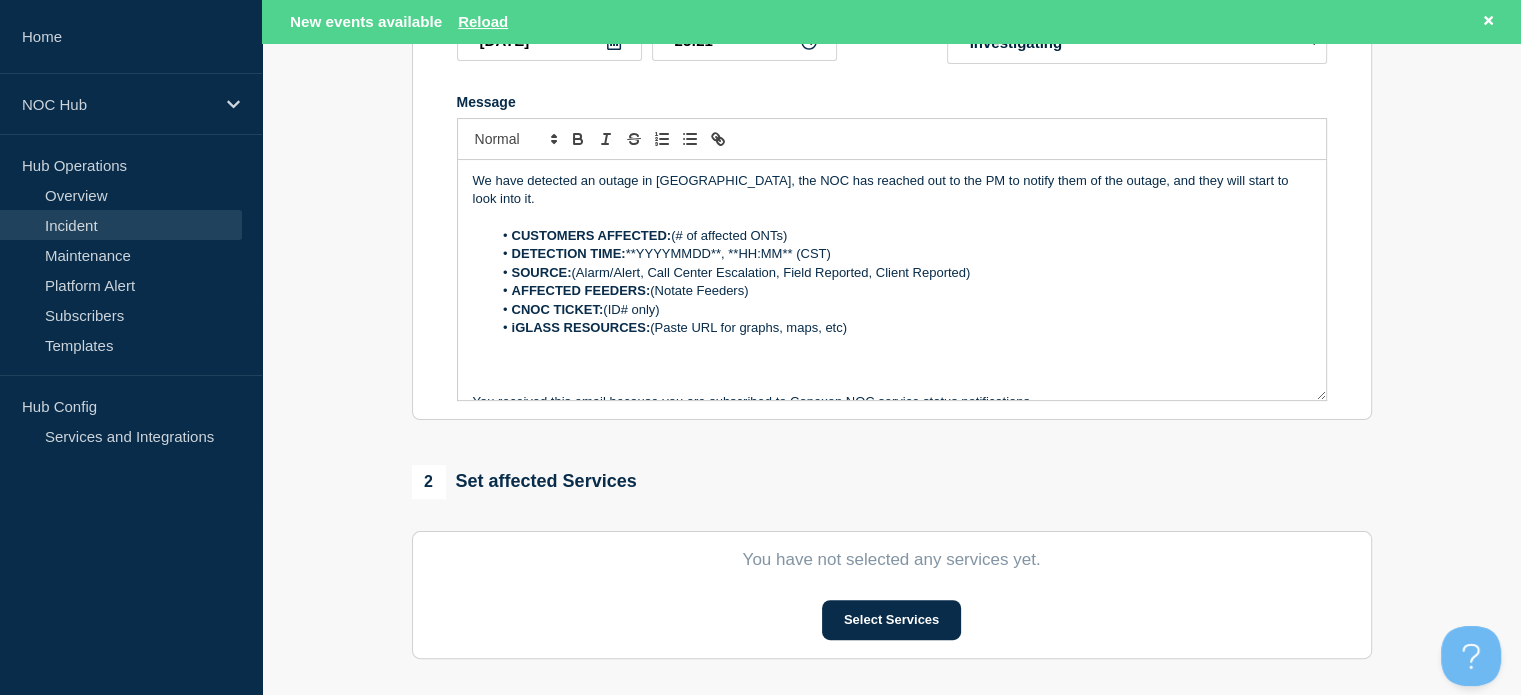 drag, startPoint x: 825, startPoint y: 226, endPoint x: 670, endPoint y: 221, distance: 155.08063 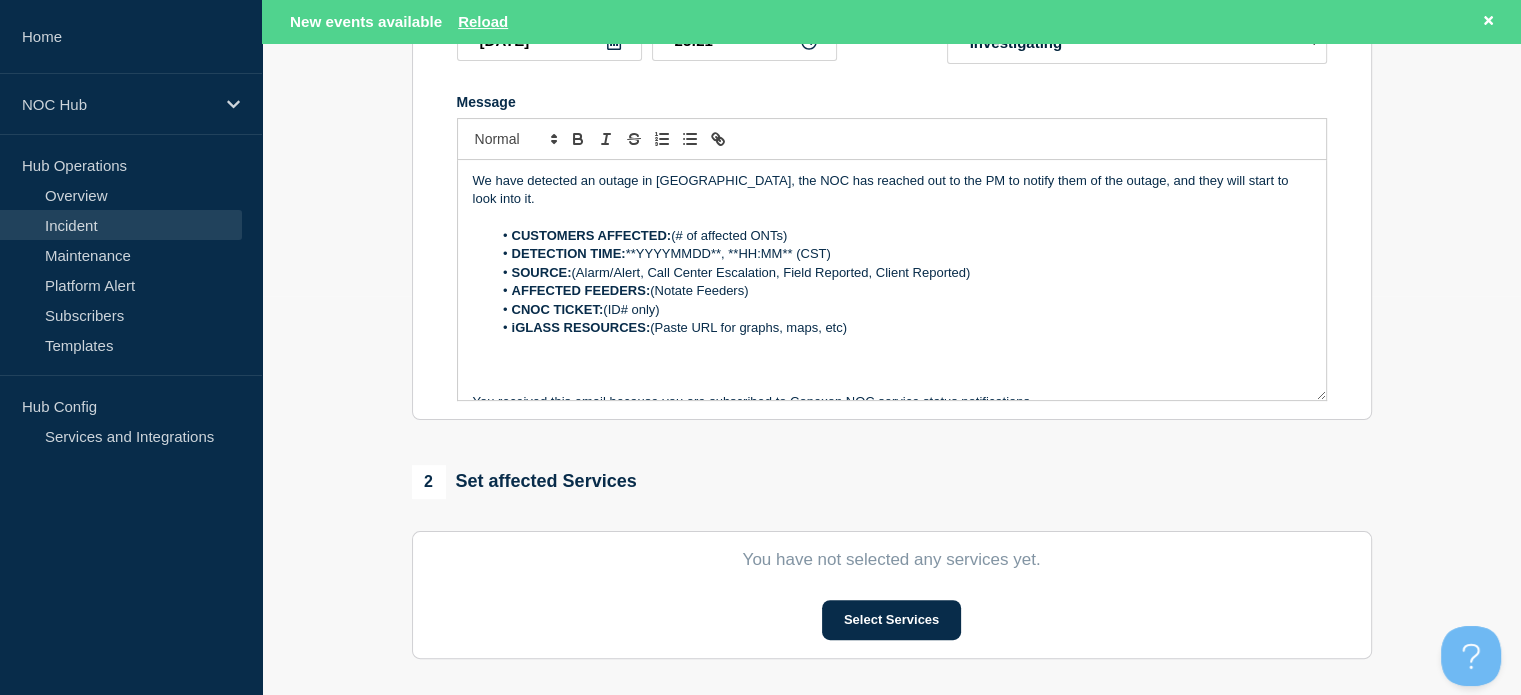 click on "CUSTOMERS AFFECTED:  (# of affected ONTs)" at bounding box center [901, 236] 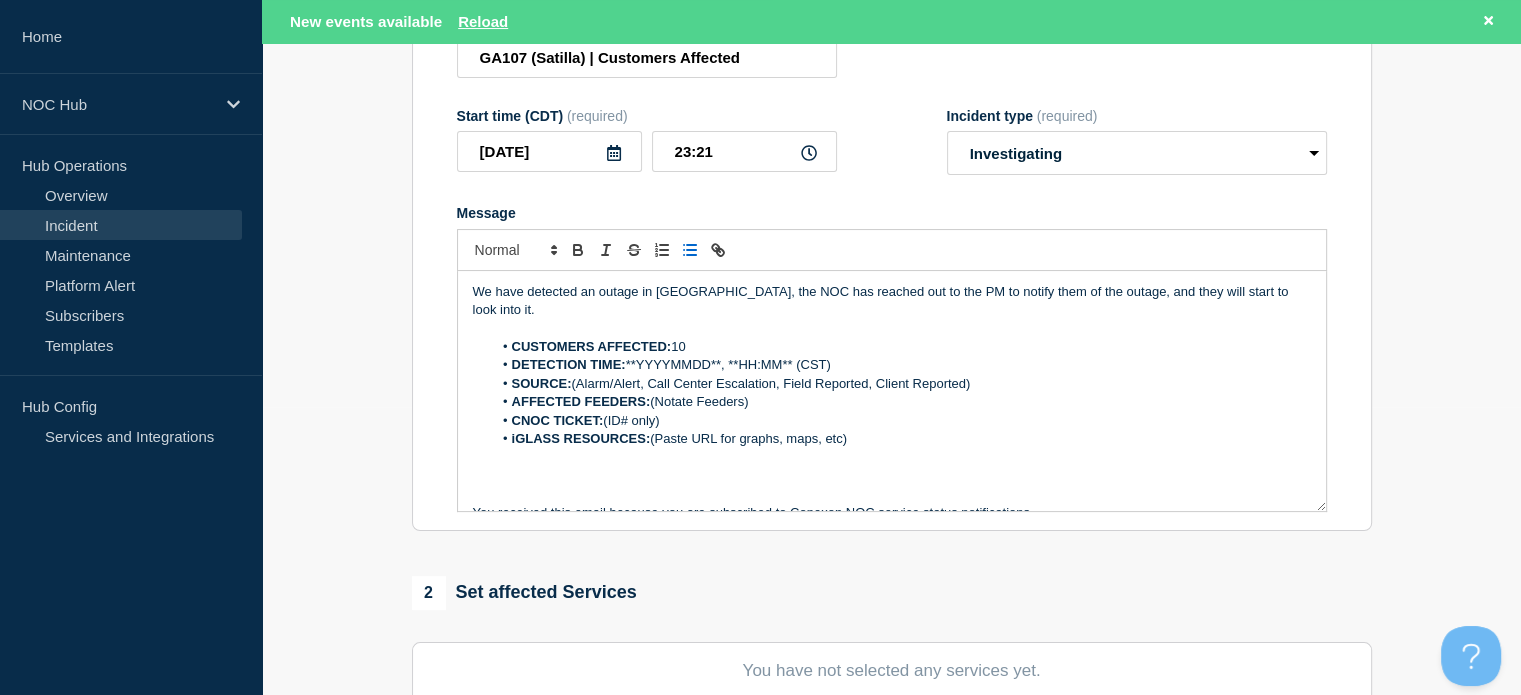 scroll, scrollTop: 287, scrollLeft: 0, axis: vertical 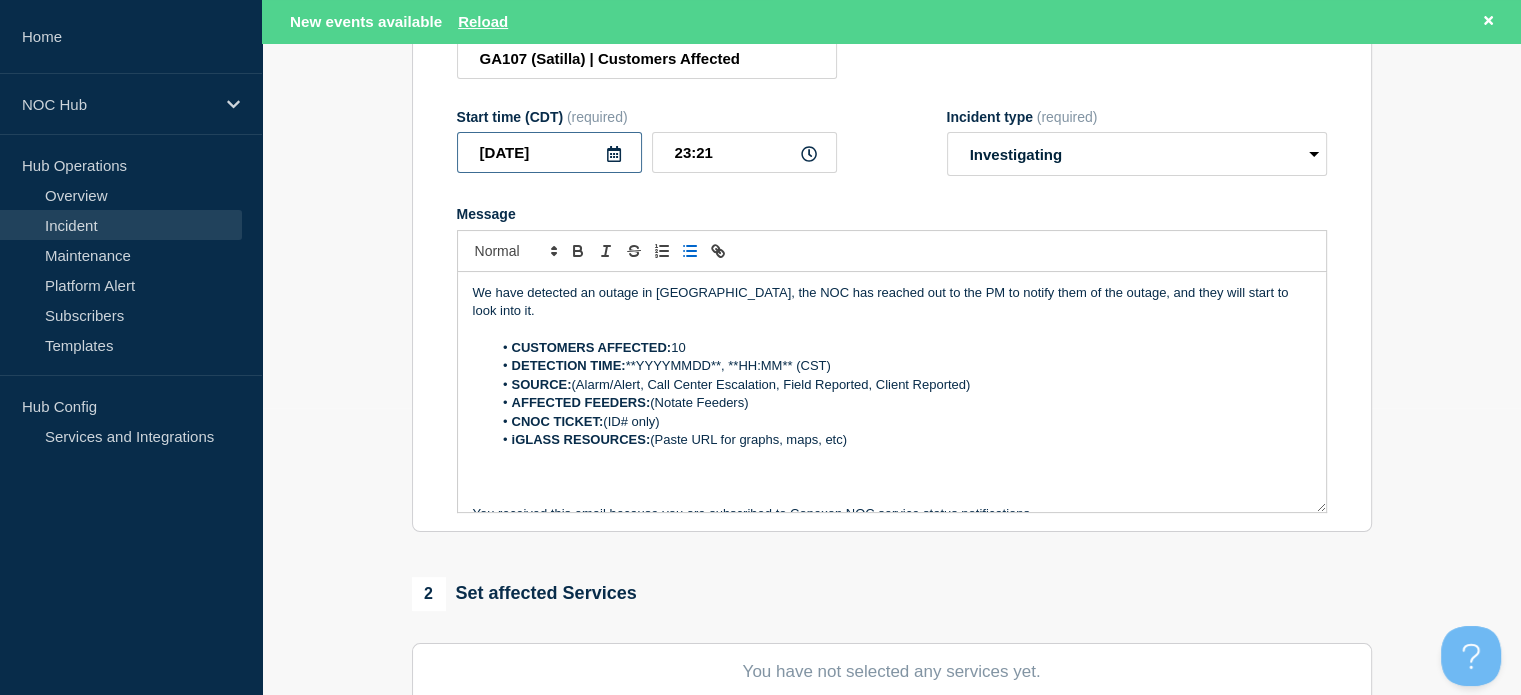 drag, startPoint x: 570, startPoint y: 150, endPoint x: 474, endPoint y: 151, distance: 96.00521 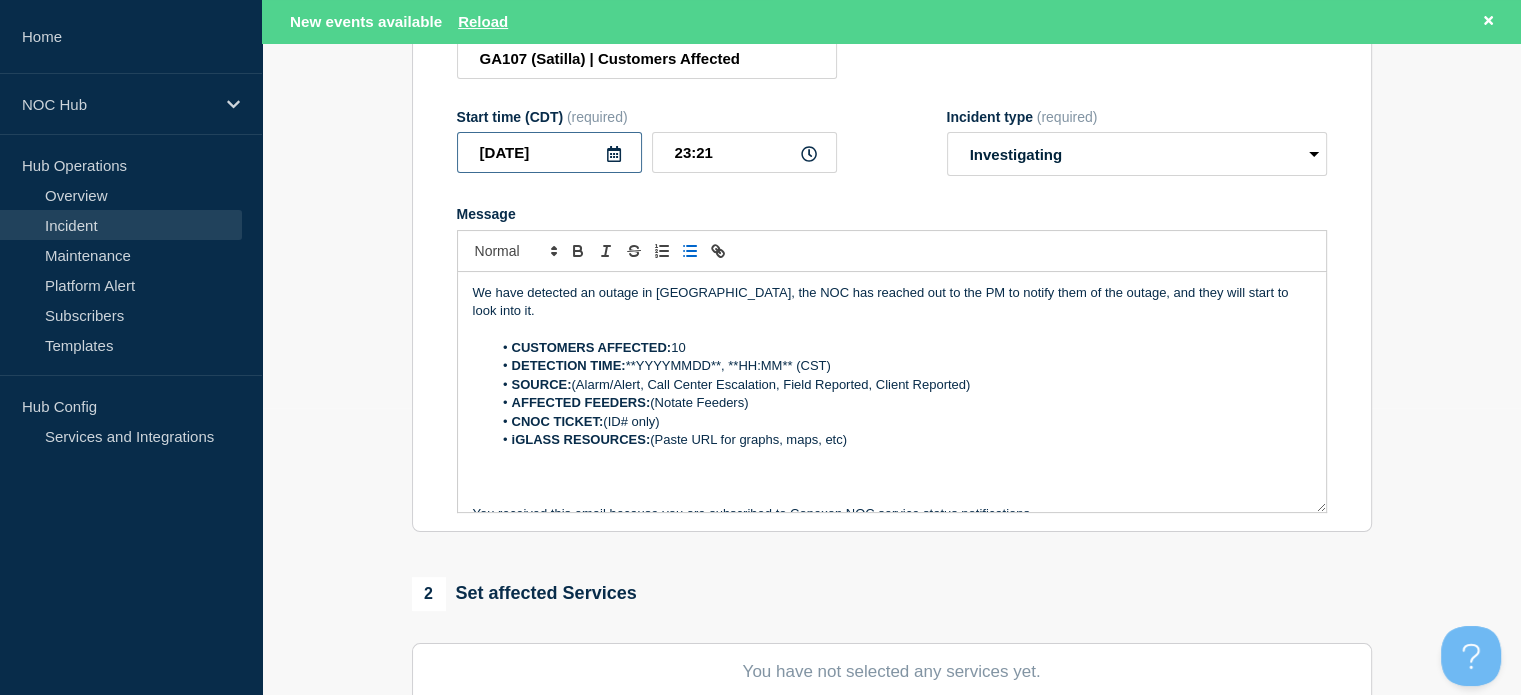 click on "2025-07-16" at bounding box center (549, 152) 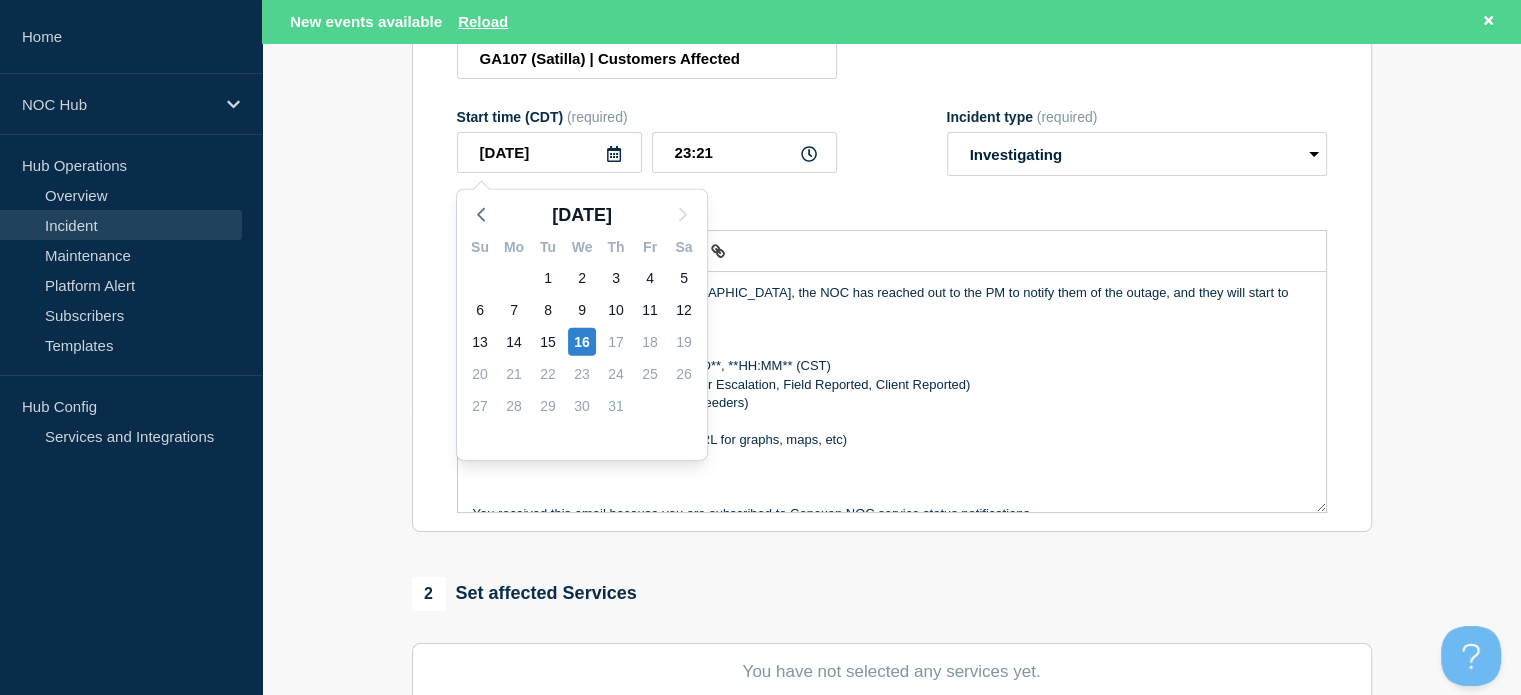 click at bounding box center (892, 329) 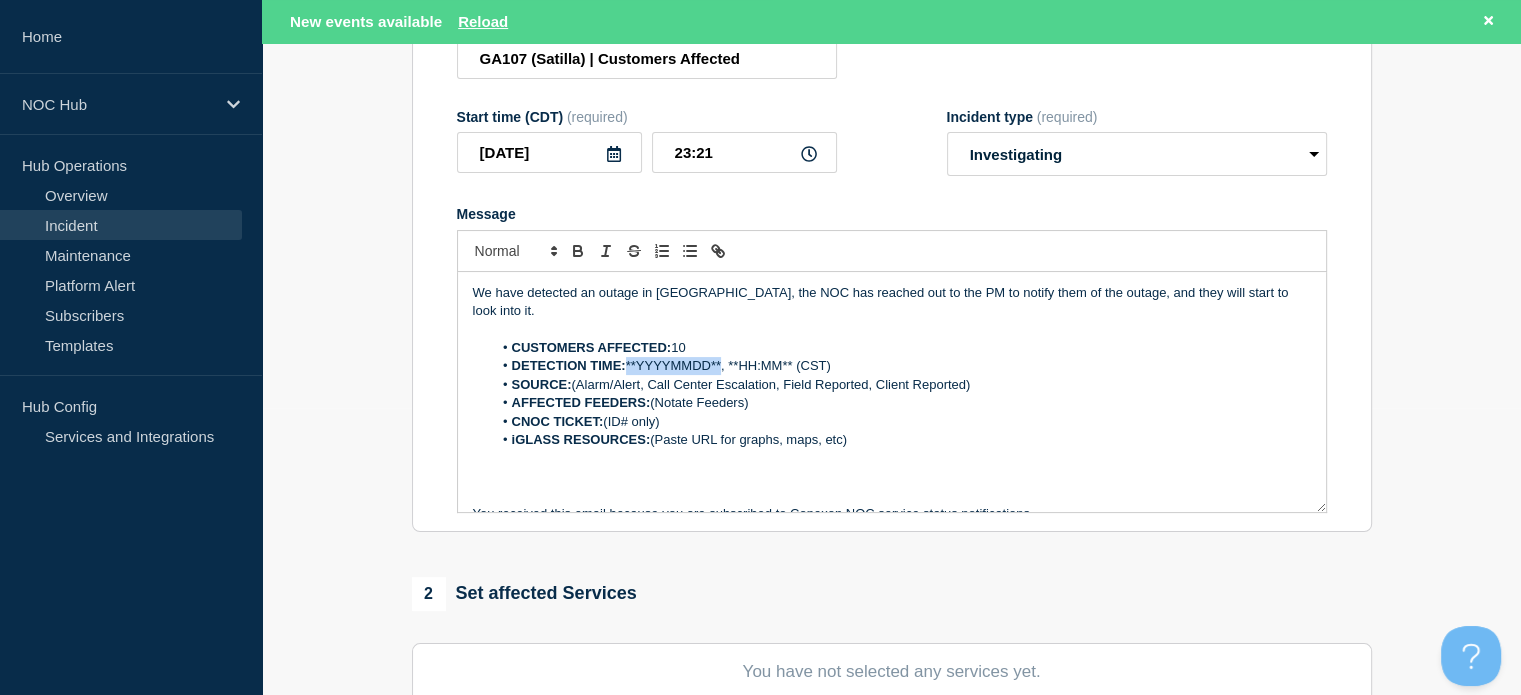 drag, startPoint x: 628, startPoint y: 350, endPoint x: 724, endPoint y: 350, distance: 96 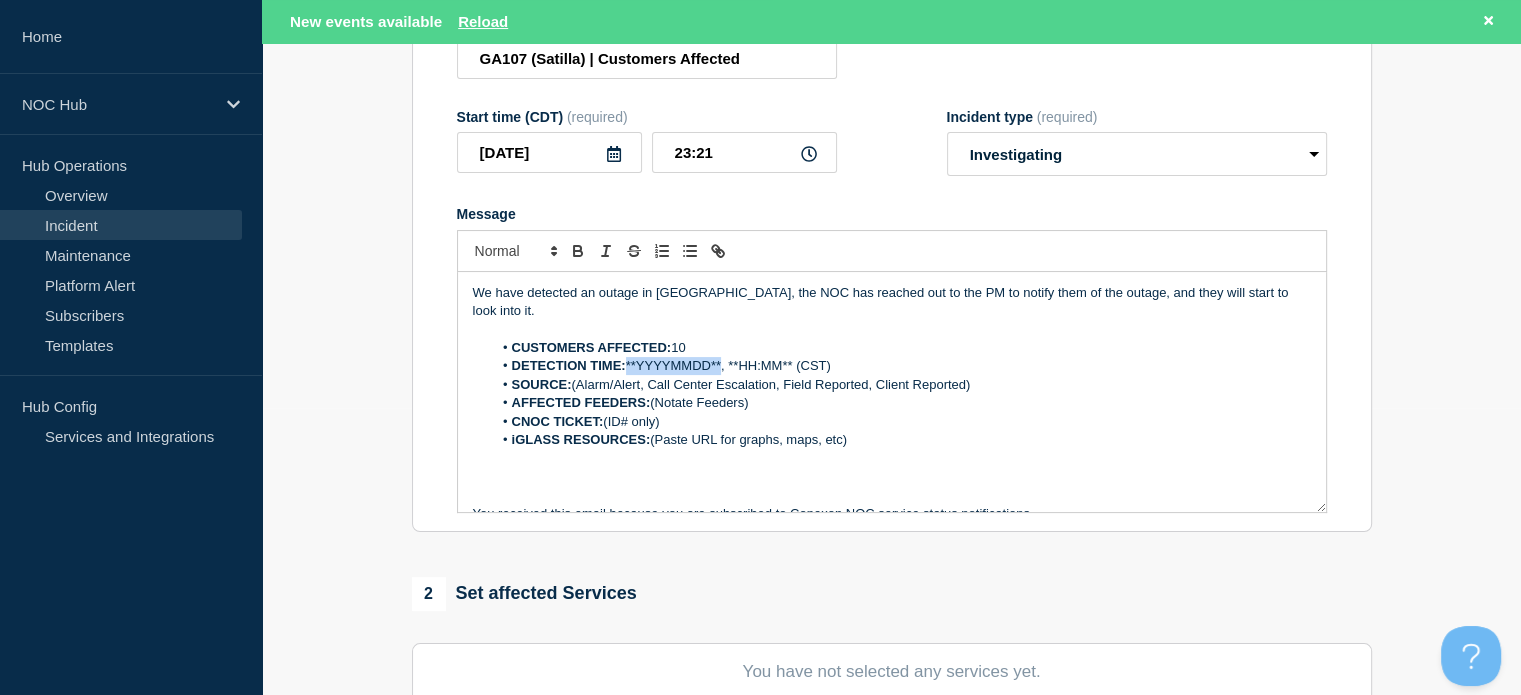 click on "DETECTION TIME:  **YYYYMMDD**, **HH:MM** (CST)" at bounding box center [901, 366] 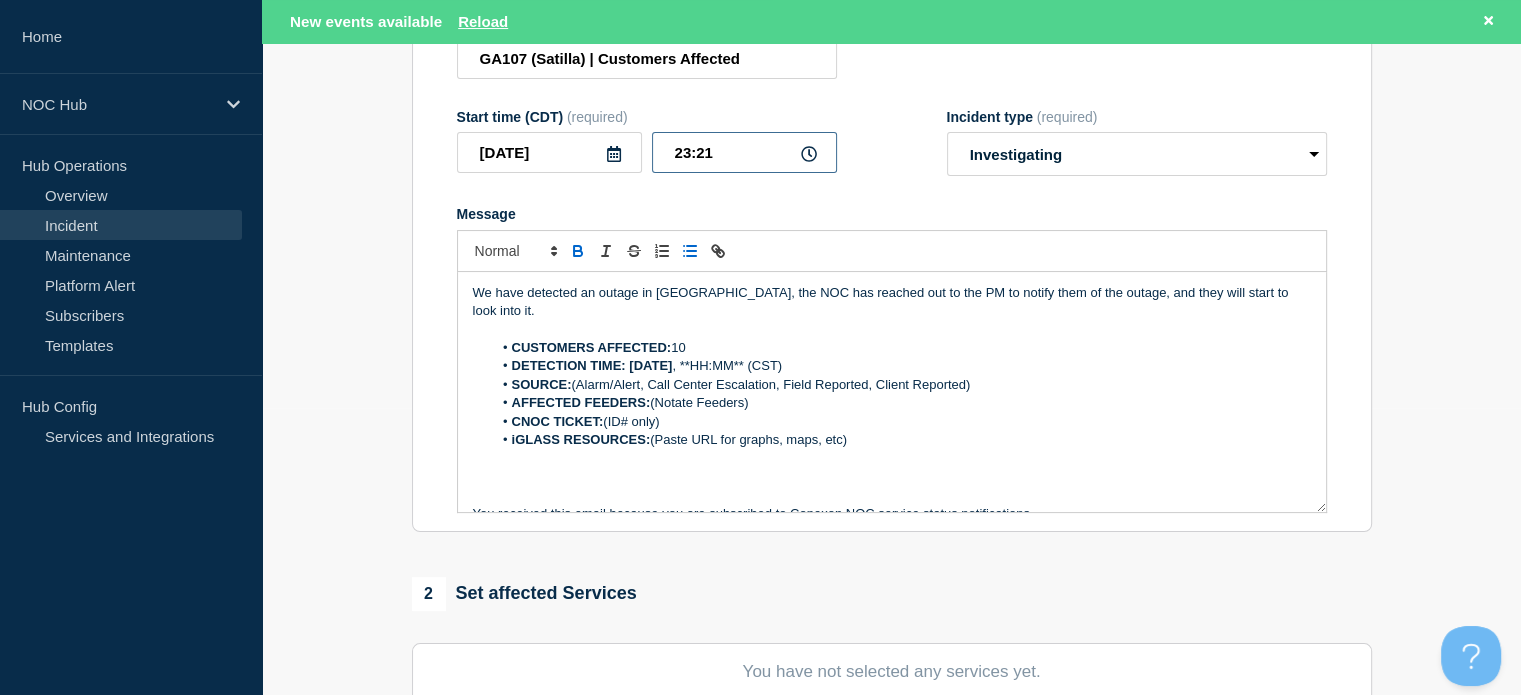 drag, startPoint x: 672, startPoint y: 159, endPoint x: 741, endPoint y: 170, distance: 69.87131 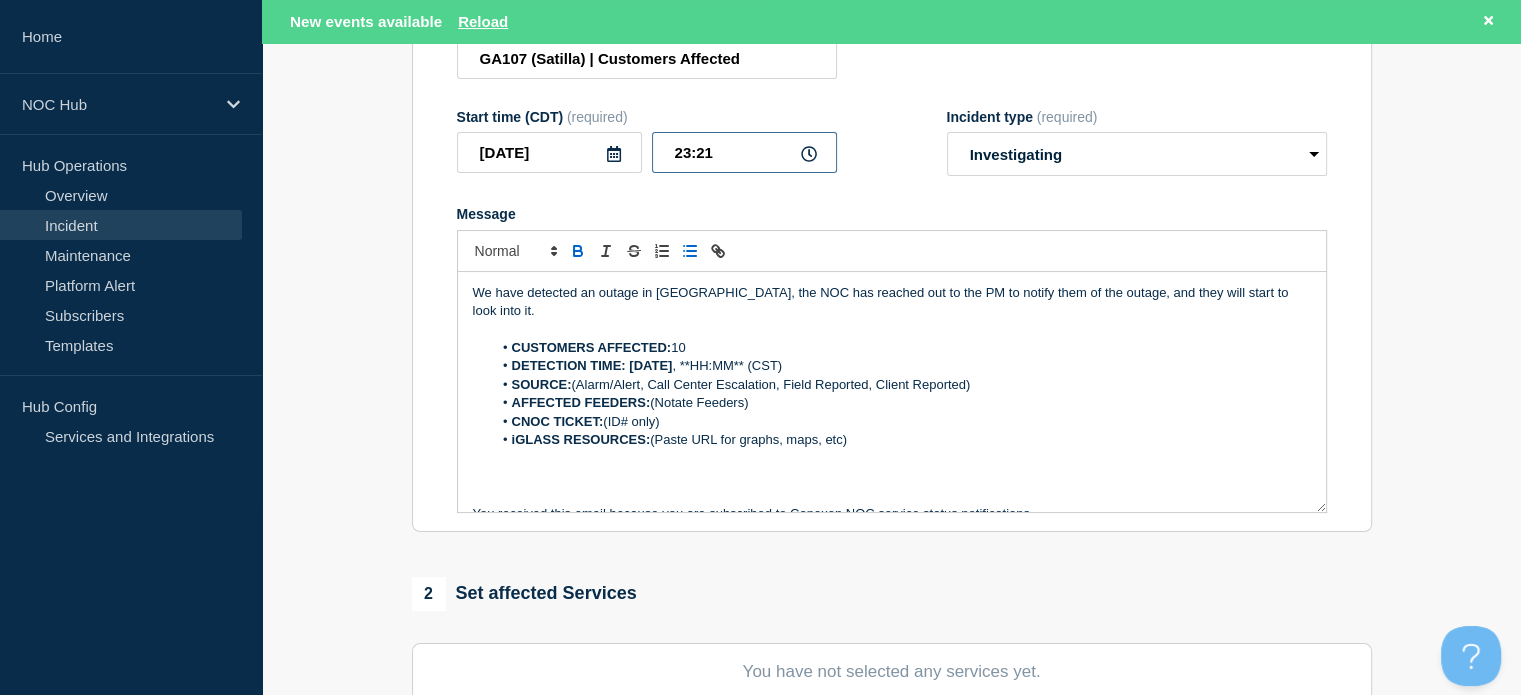 click on "23:21" at bounding box center (744, 152) 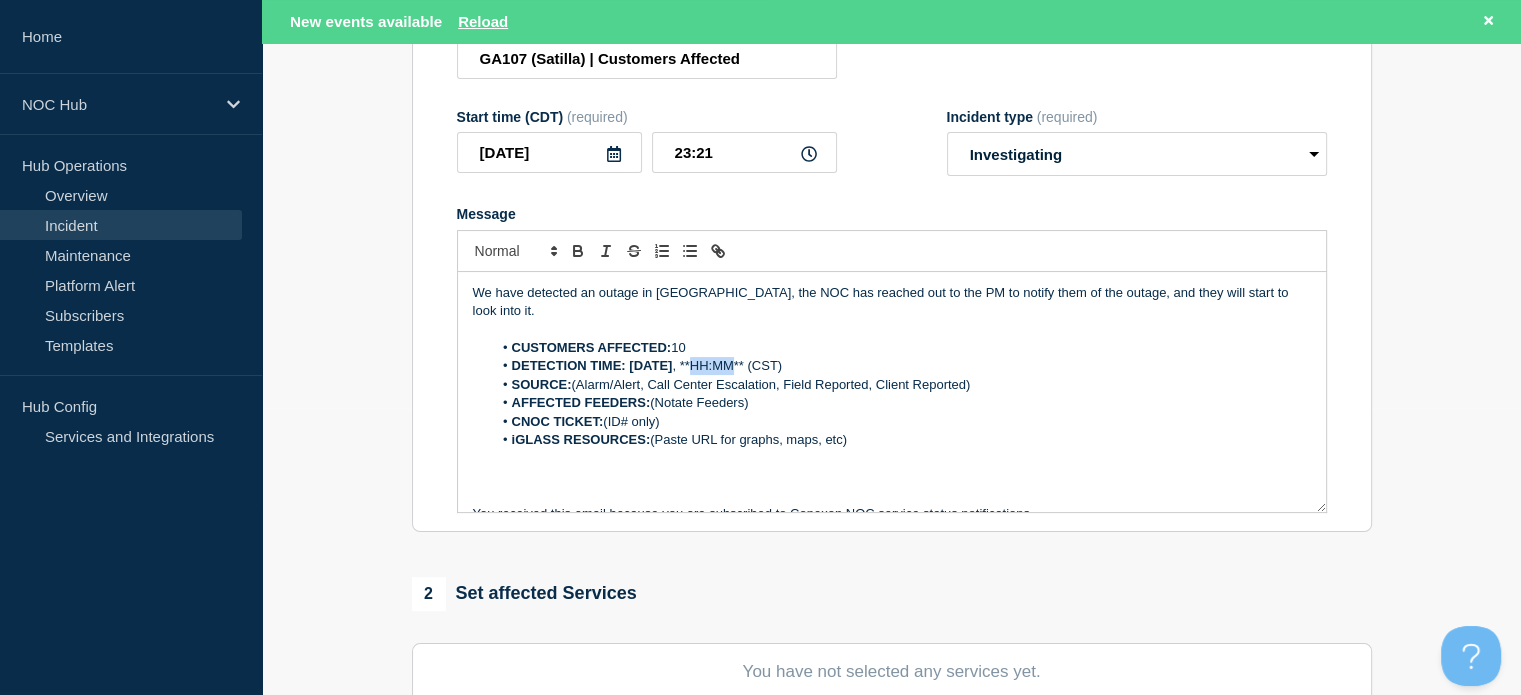 drag, startPoint x: 713, startPoint y: 350, endPoint x: 755, endPoint y: 353, distance: 42.107006 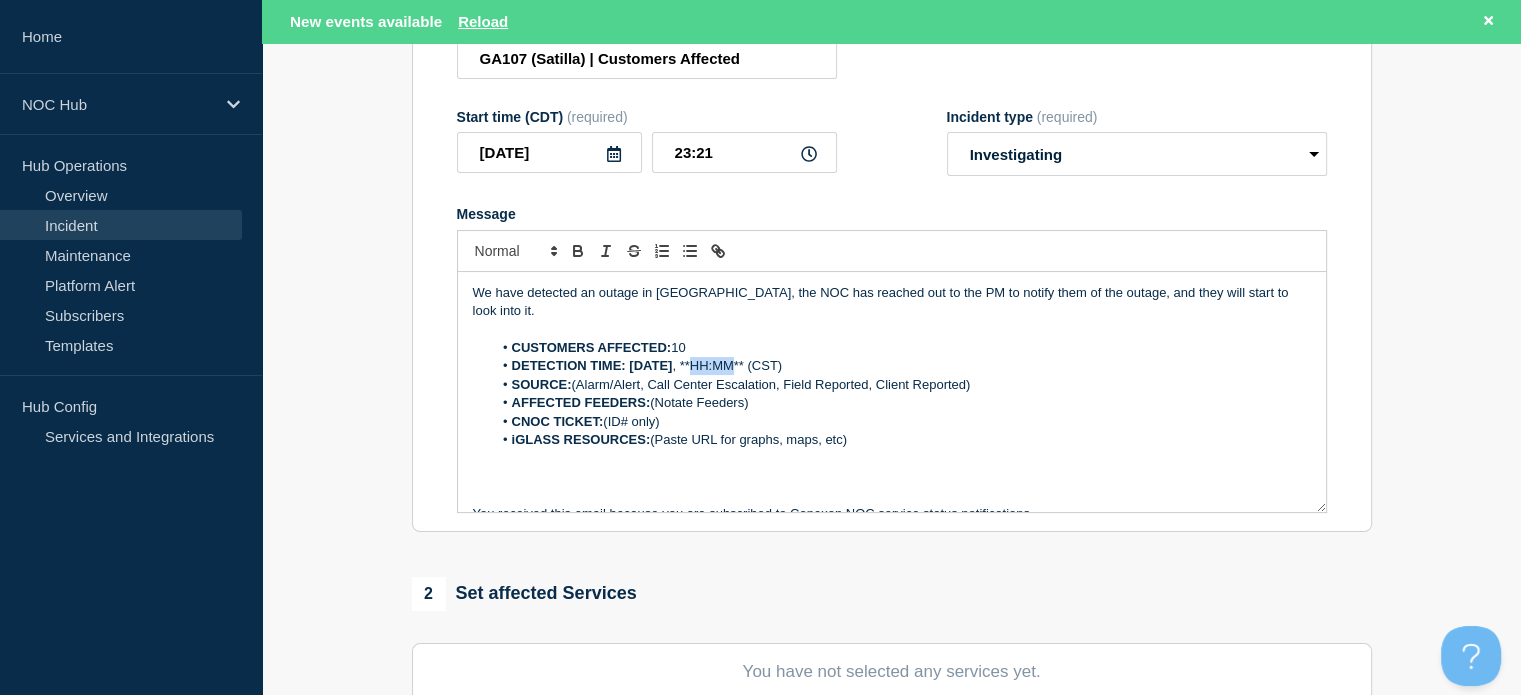 click on "DETECTION TIME: 2025-07-16 , **HH:MM** (CST)" at bounding box center (901, 366) 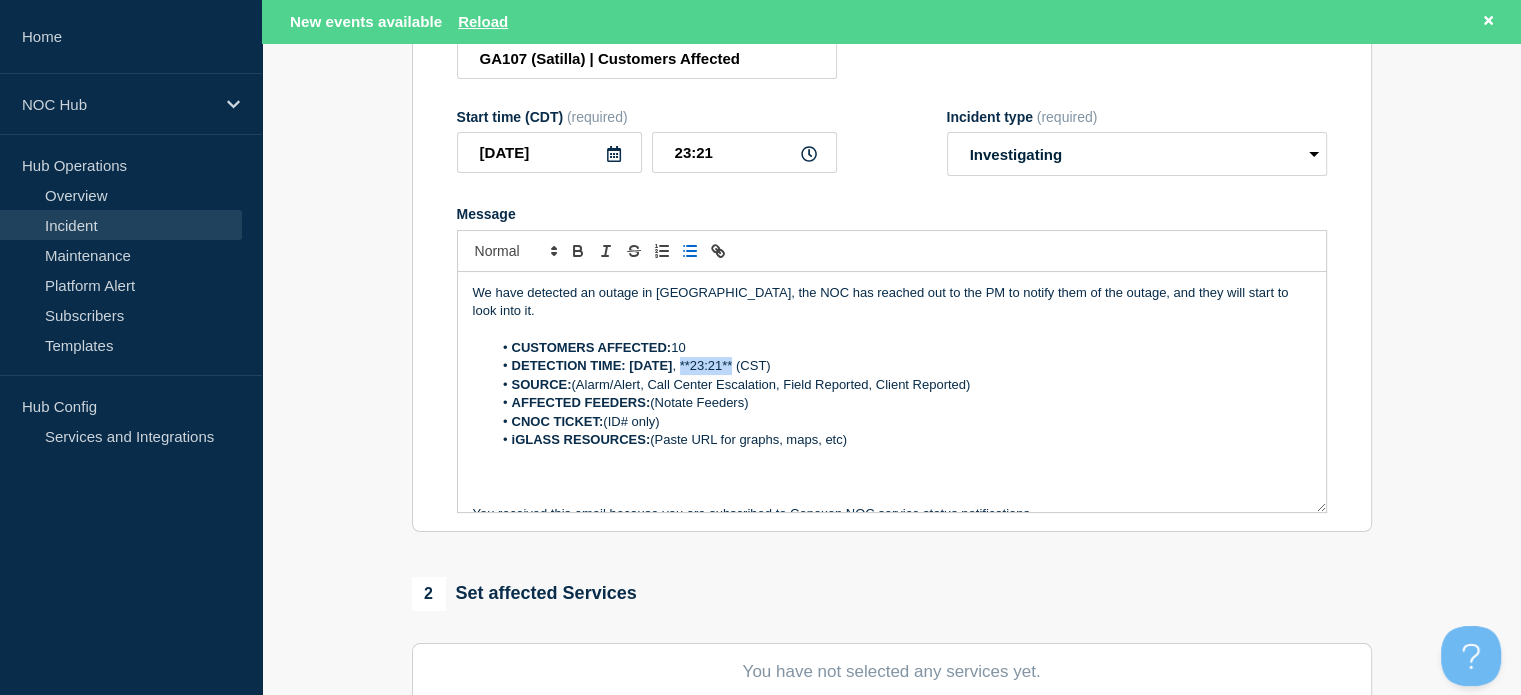 drag, startPoint x: 700, startPoint y: 351, endPoint x: 754, endPoint y: 353, distance: 54.037025 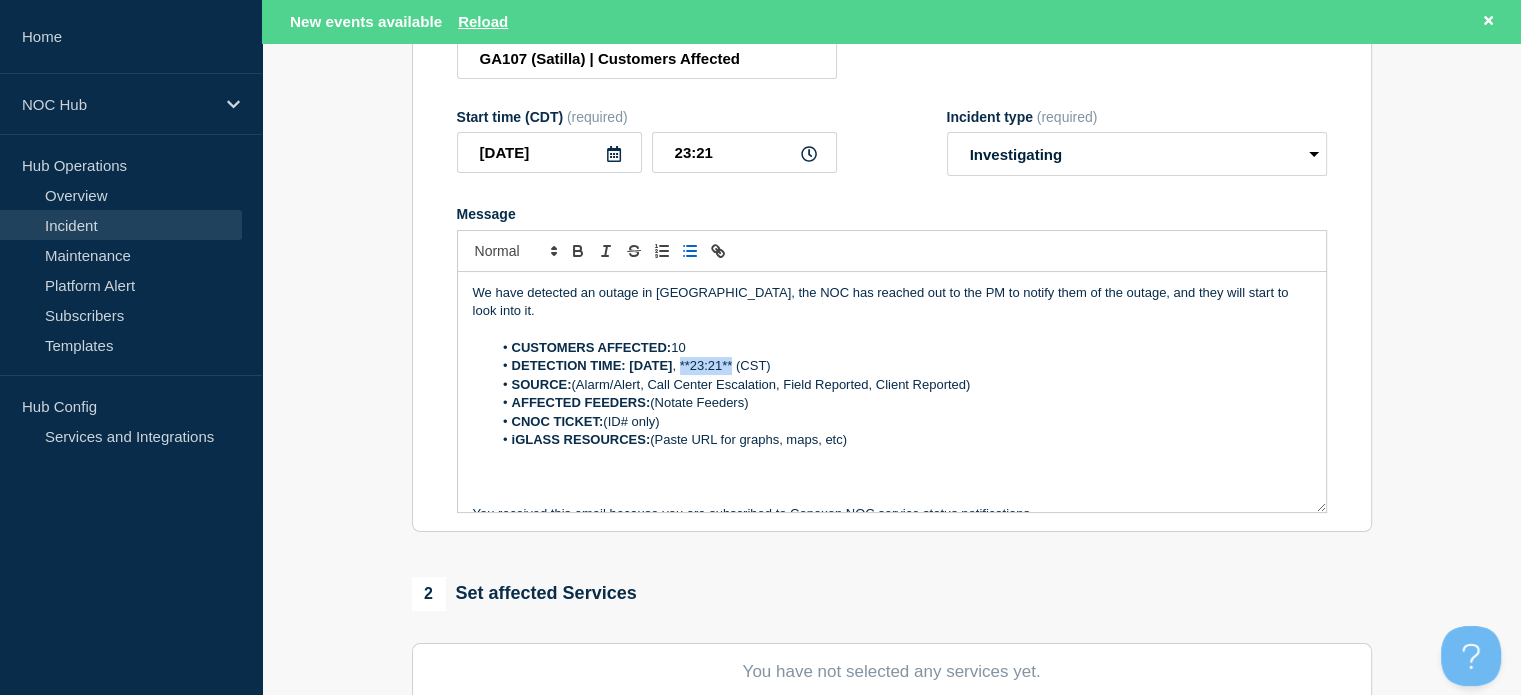 click on "DETECTION TIME: 2025-07-16 , **23:21** (CST)" at bounding box center (901, 366) 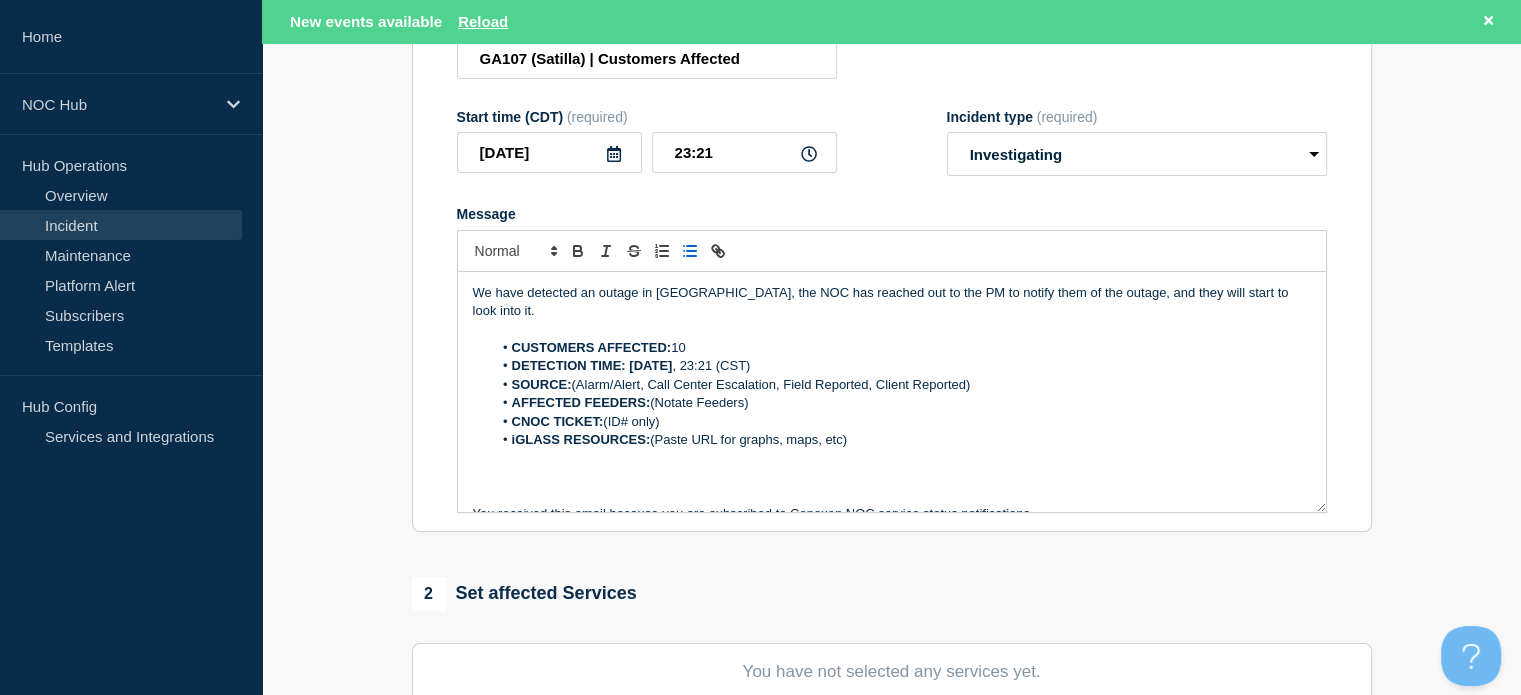 drag, startPoint x: 694, startPoint y: 353, endPoint x: 782, endPoint y: 353, distance: 88 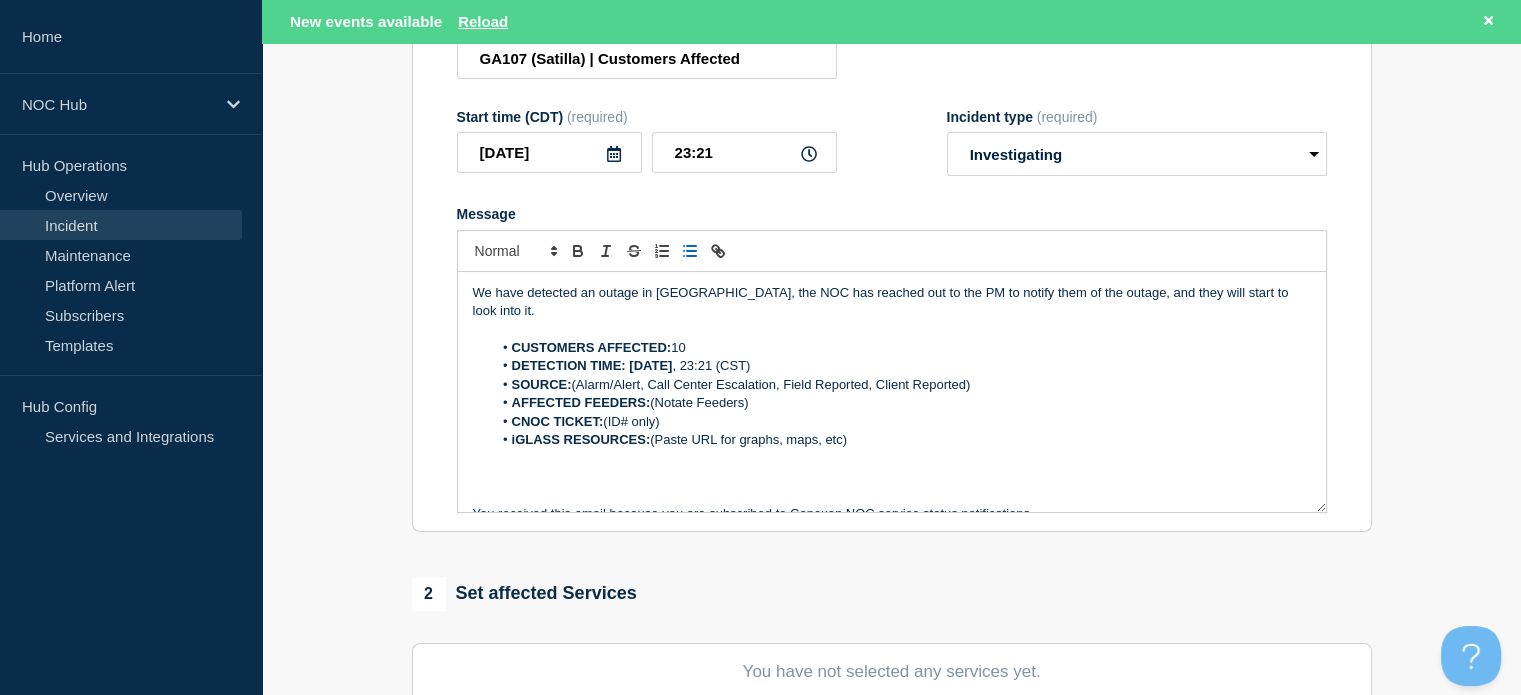 click on "DETECTION TIME: 2025-07-16 , 23:21 (CST)" at bounding box center (901, 366) 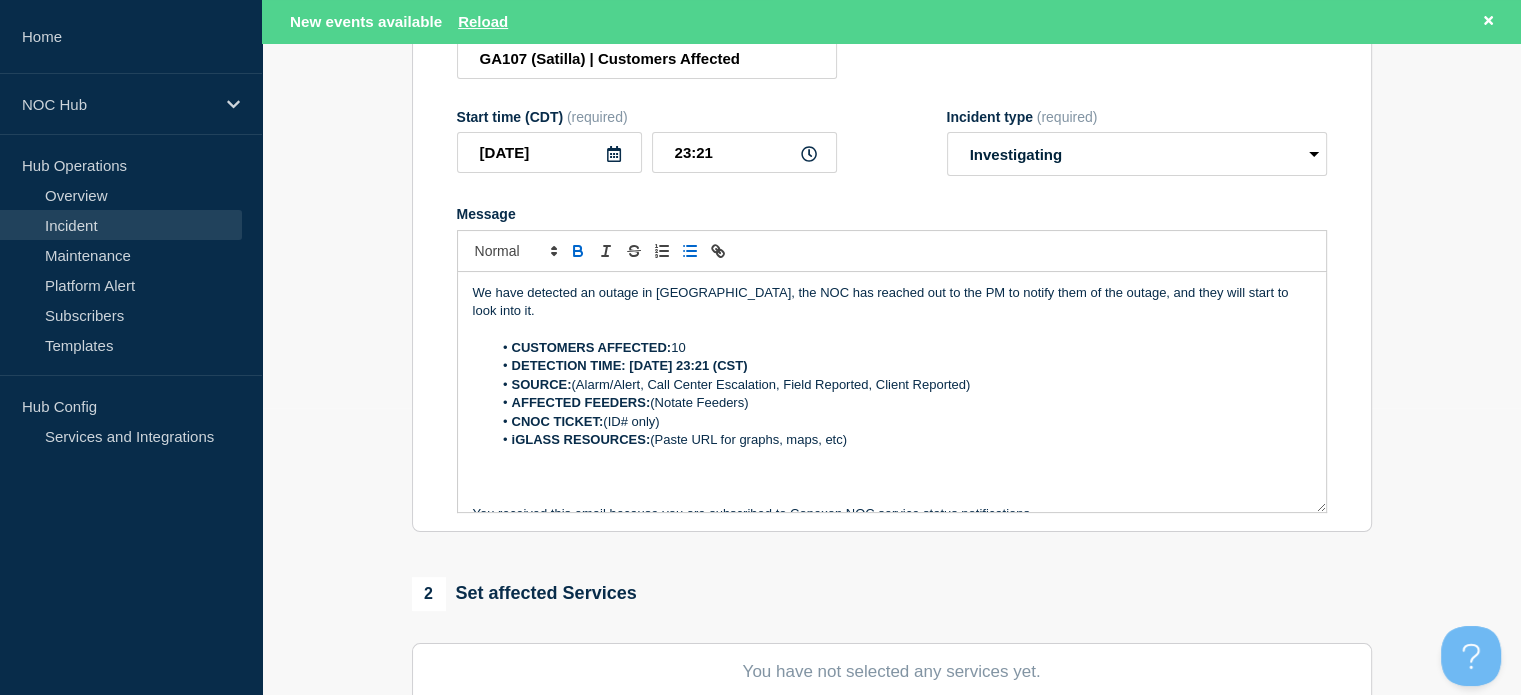 click on "SOURCE:  (Alarm/Alert, Call Center Escalation, Field Reported, Client Reported)" at bounding box center (901, 385) 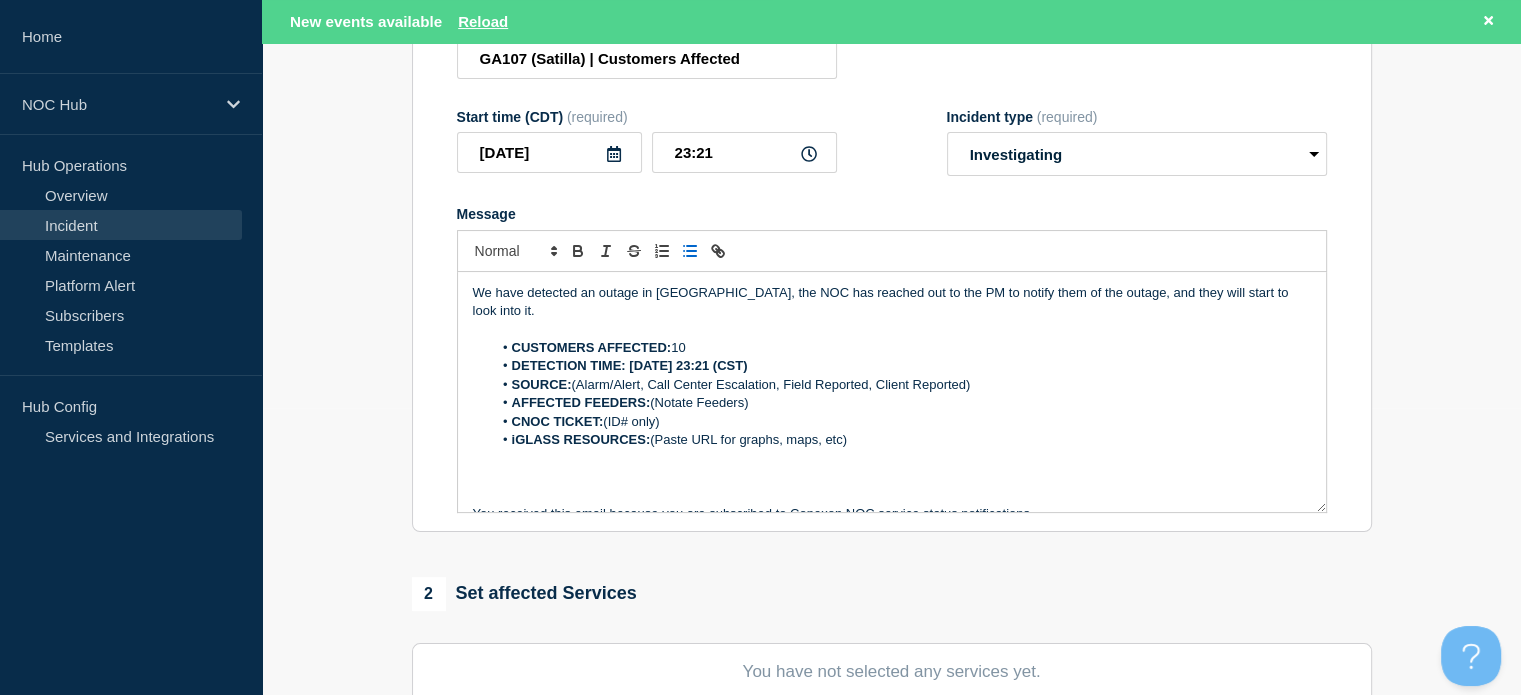 click on "SOURCE:  (Alarm/Alert, Call Center Escalation, Field Reported, Client Reported)" at bounding box center [901, 385] 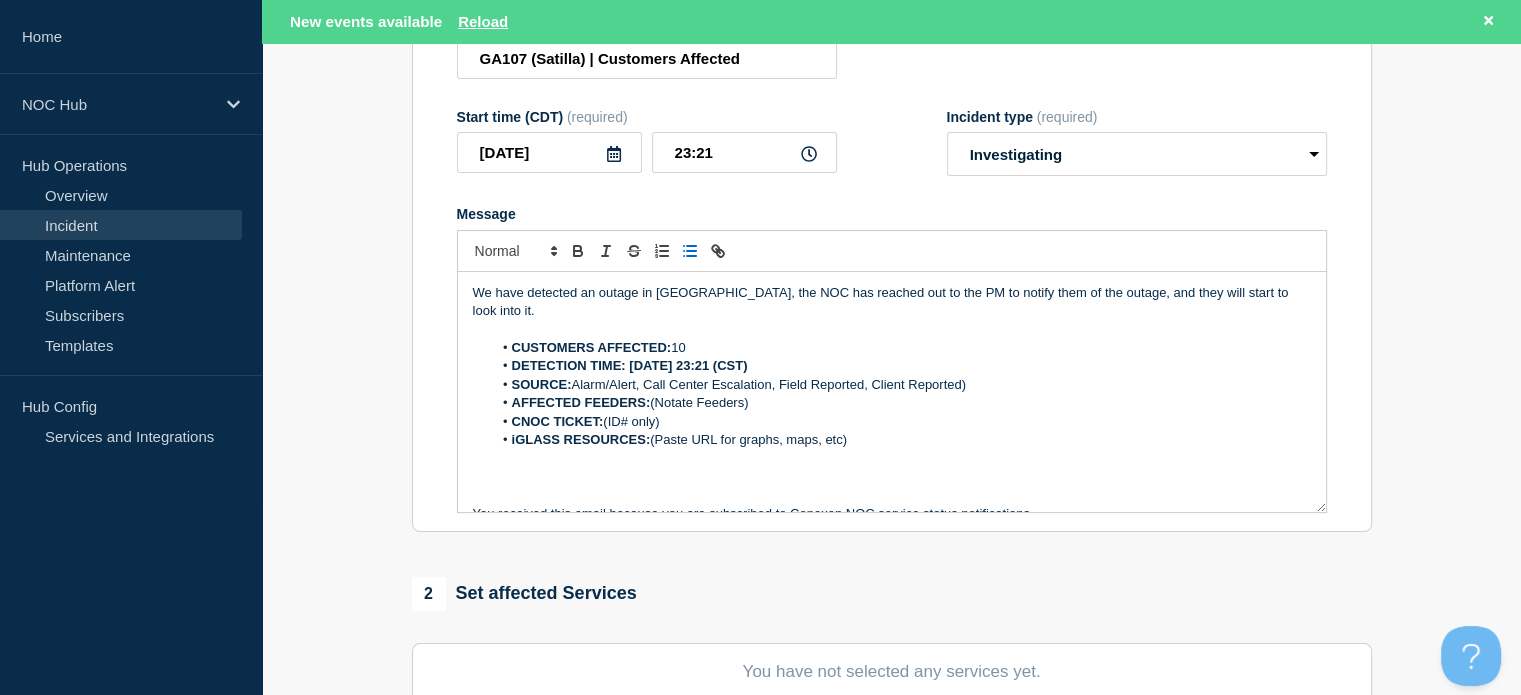 drag, startPoint x: 639, startPoint y: 375, endPoint x: 969, endPoint y: 369, distance: 330.05453 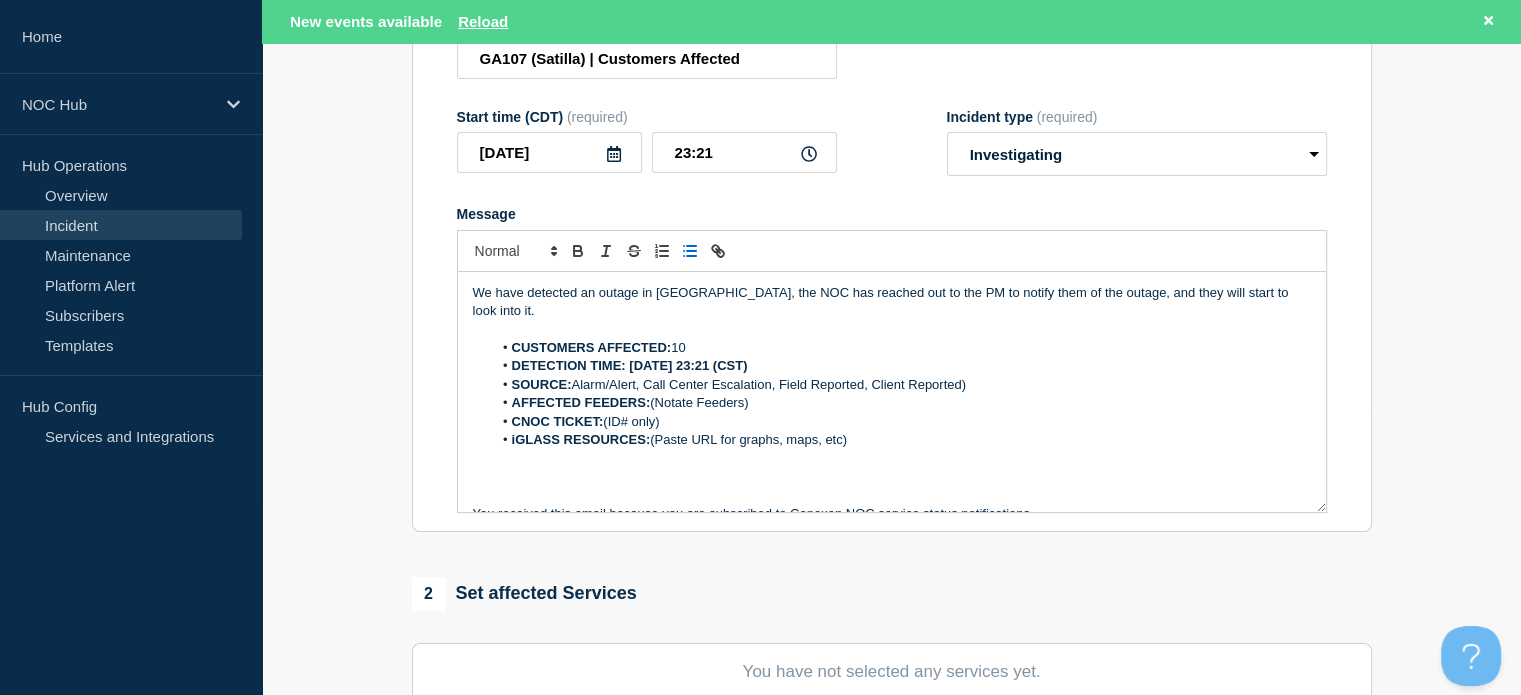 click on "SOURCE:  Alarm/Alert, Call Center Escalation, Field Reported, Client Reported)" at bounding box center [901, 385] 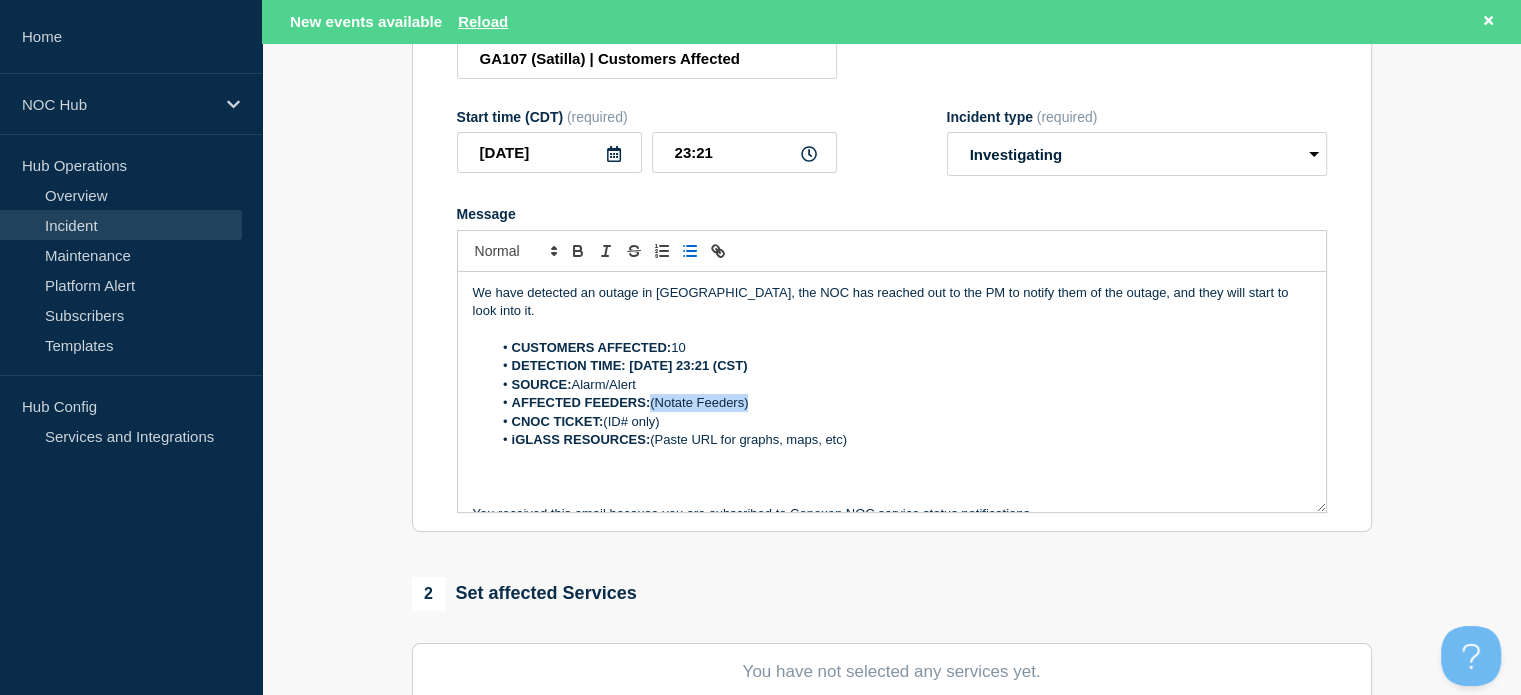 drag, startPoint x: 757, startPoint y: 392, endPoint x: 651, endPoint y: 389, distance: 106.04244 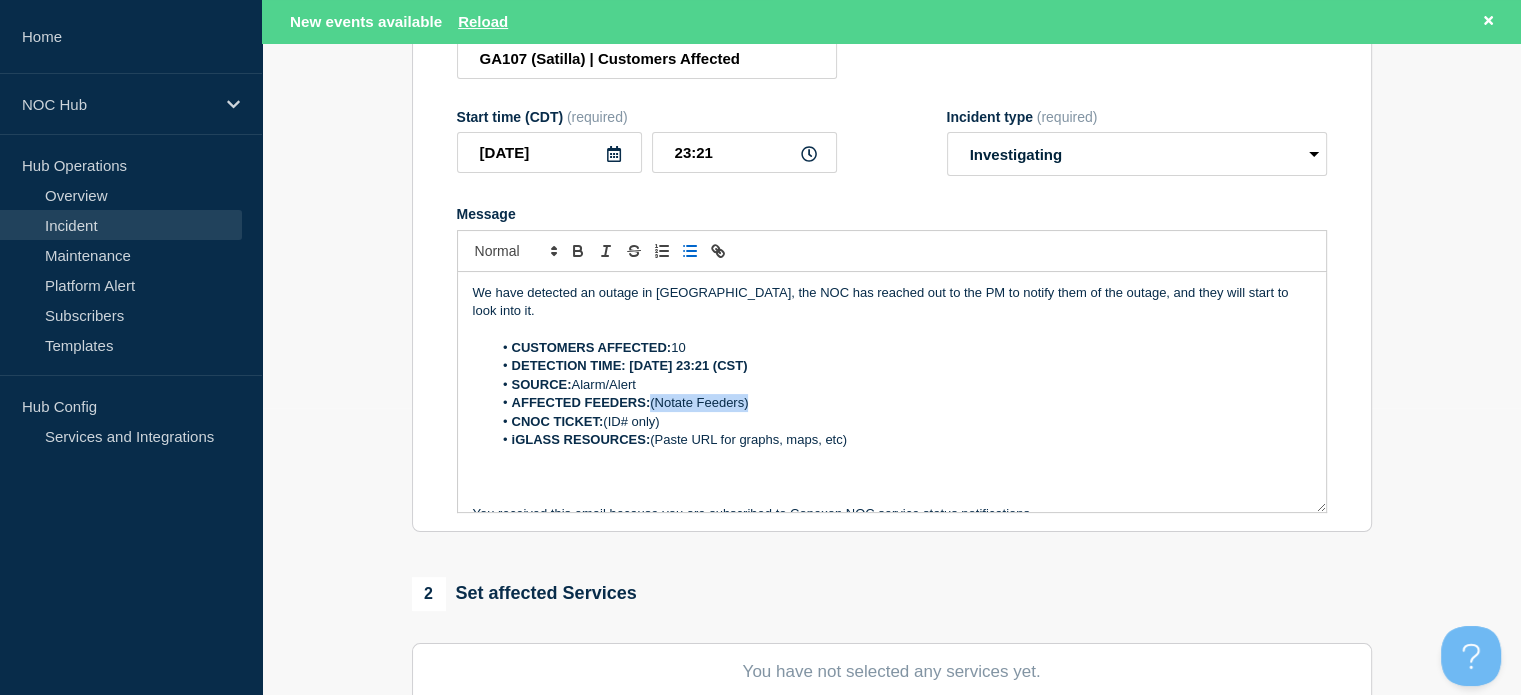 click on "AFFECTED FEEDERS:  (Notate Feeders)" at bounding box center [901, 403] 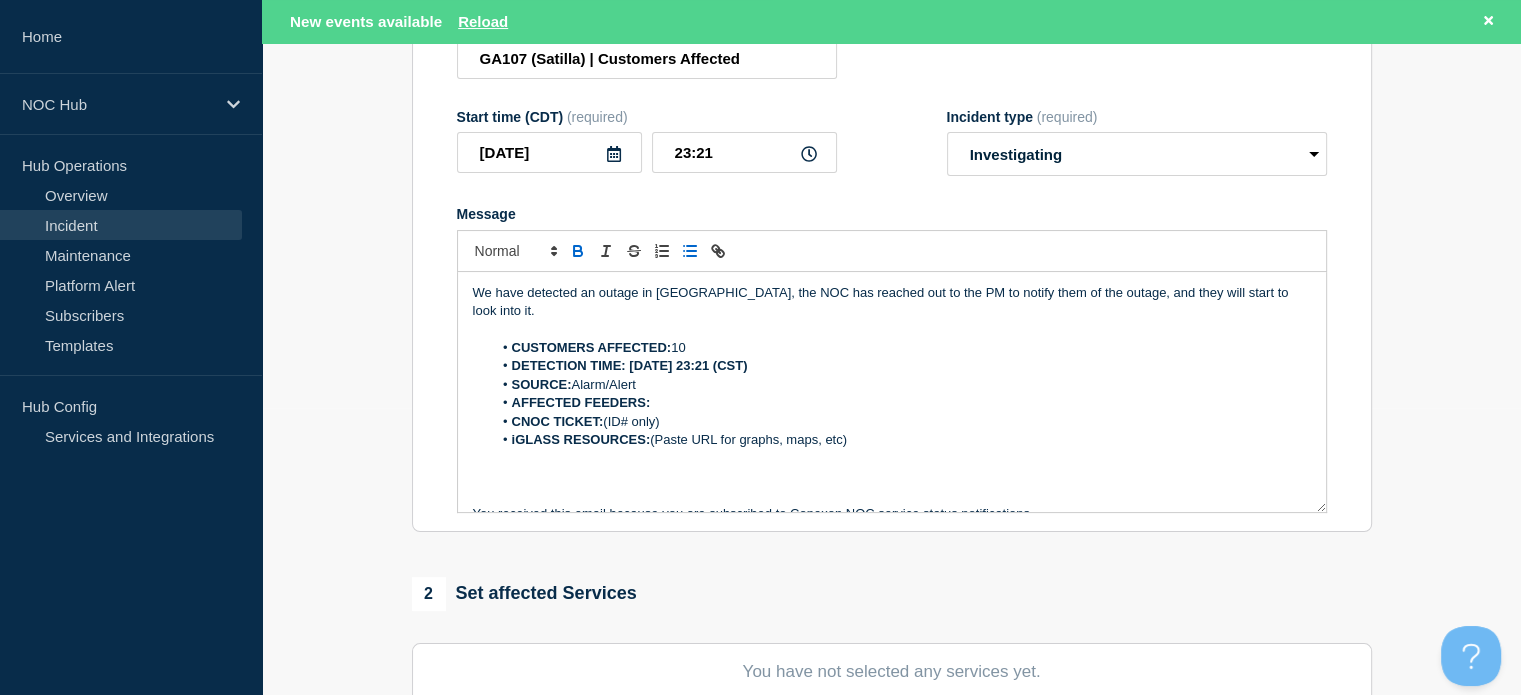 click on "AFFECTED FEEDERS:" at bounding box center (901, 403) 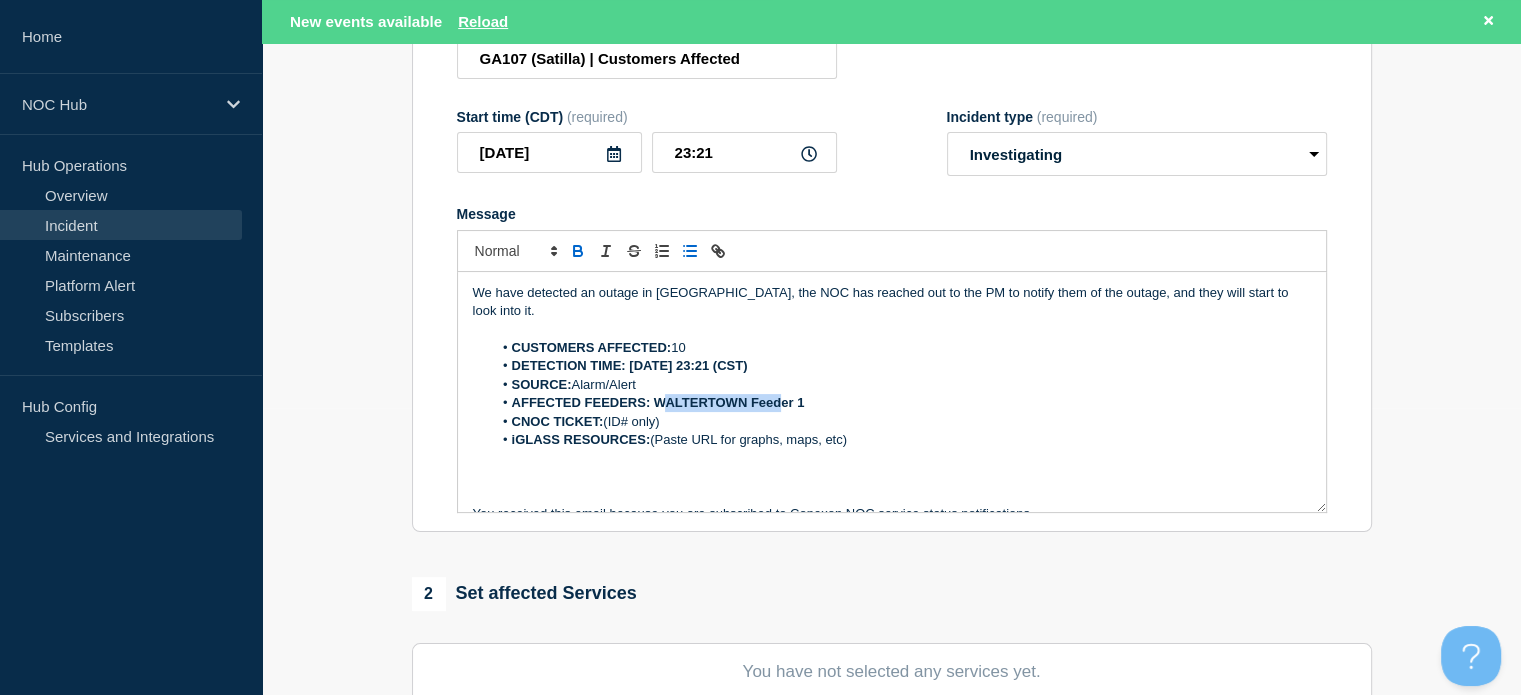 drag, startPoint x: 659, startPoint y: 387, endPoint x: 776, endPoint y: 394, distance: 117.20921 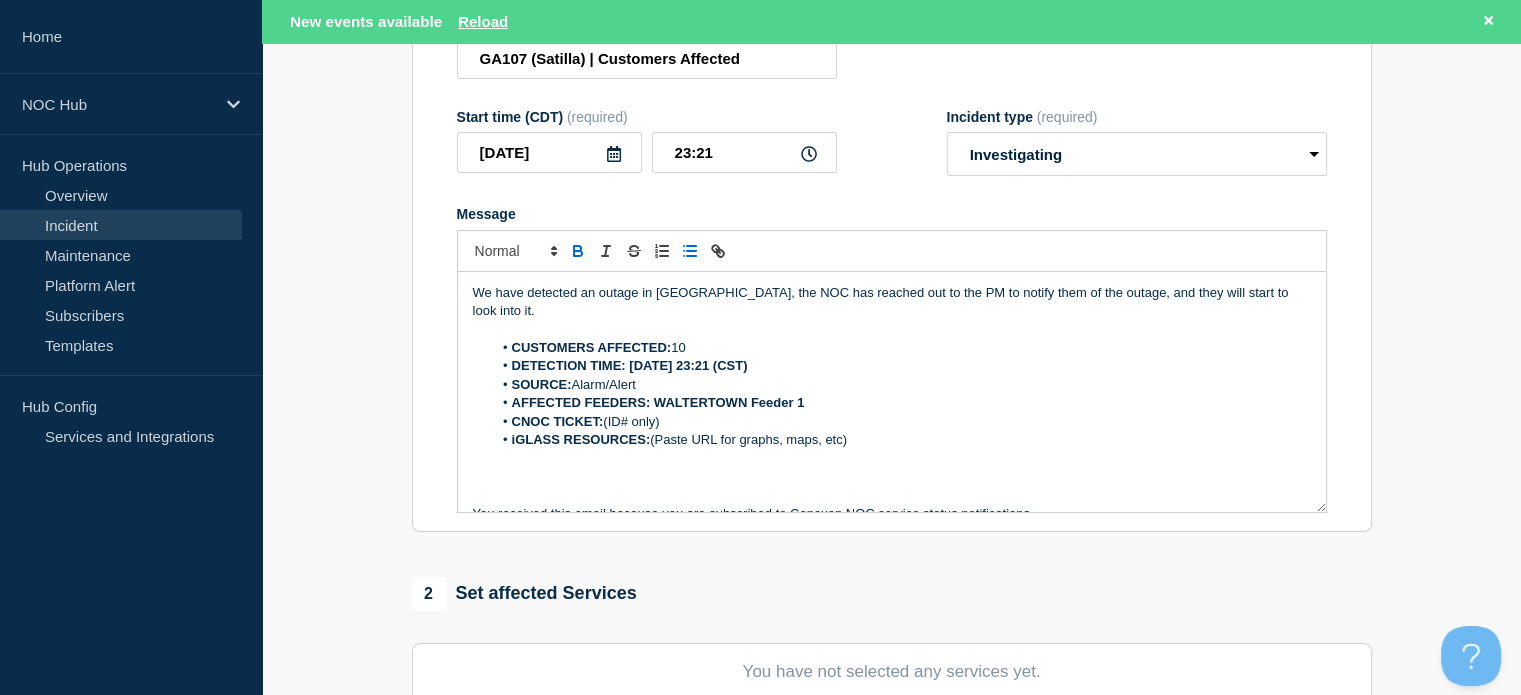 click on "CNOC TICKET:  (ID# only)" at bounding box center [901, 422] 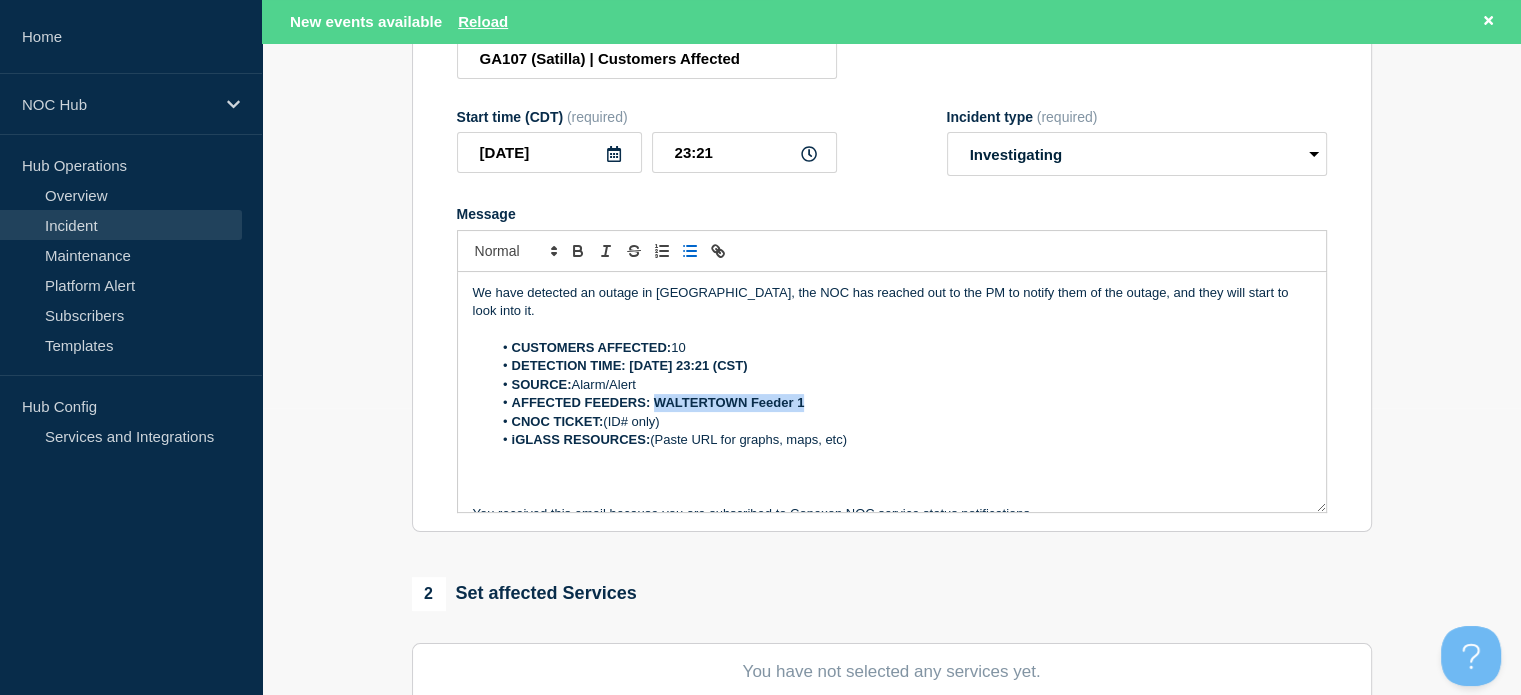 drag, startPoint x: 652, startPoint y: 394, endPoint x: 819, endPoint y: 391, distance: 167.02695 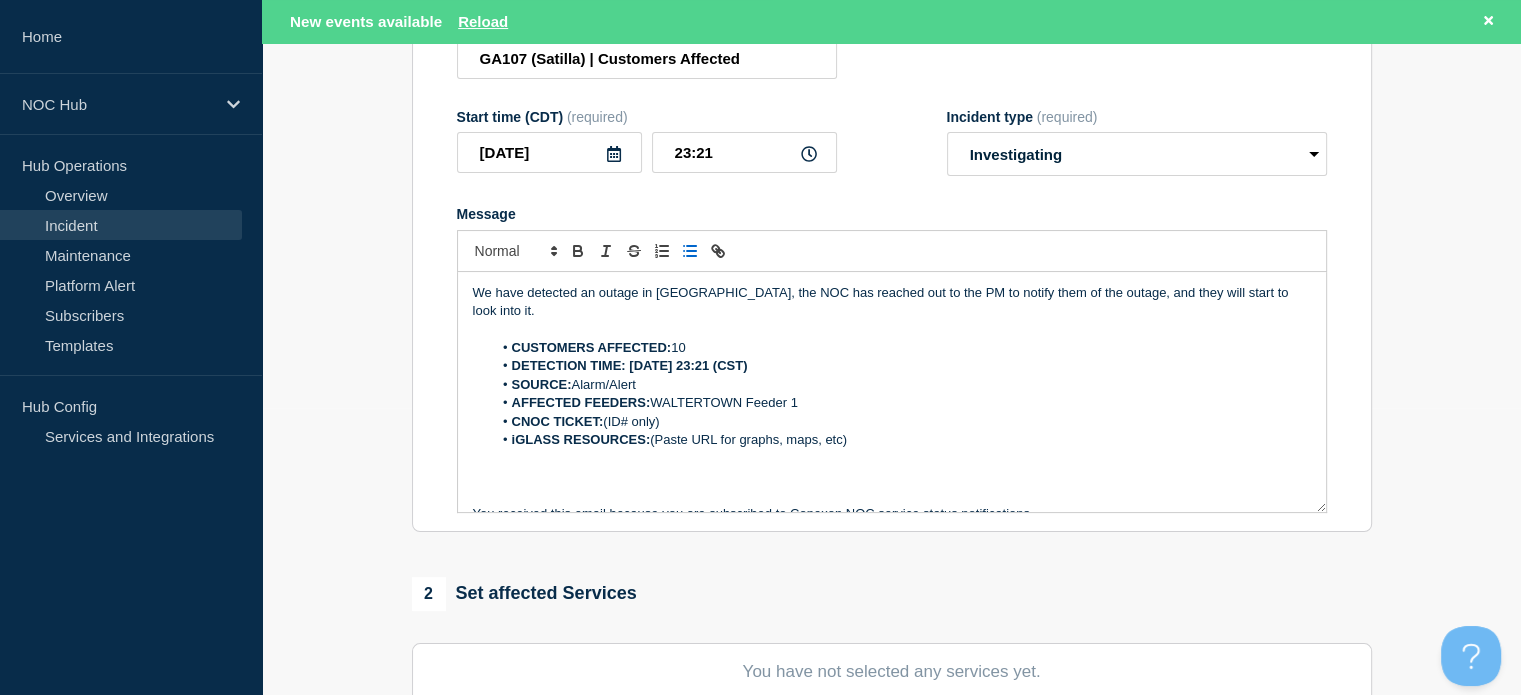 drag, startPoint x: 700, startPoint y: 402, endPoint x: 606, endPoint y: 413, distance: 94.641426 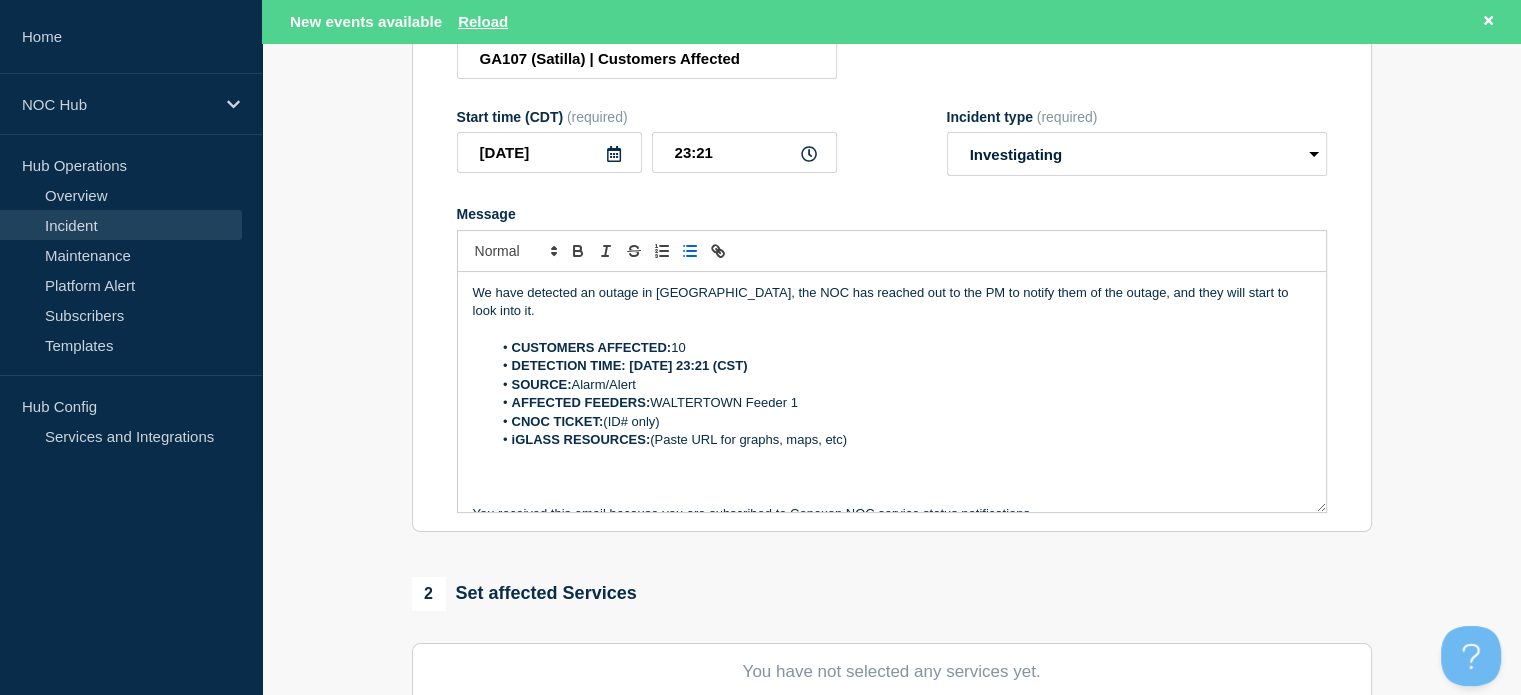 click on "CNOC TICKET:  (ID# only)" at bounding box center [901, 422] 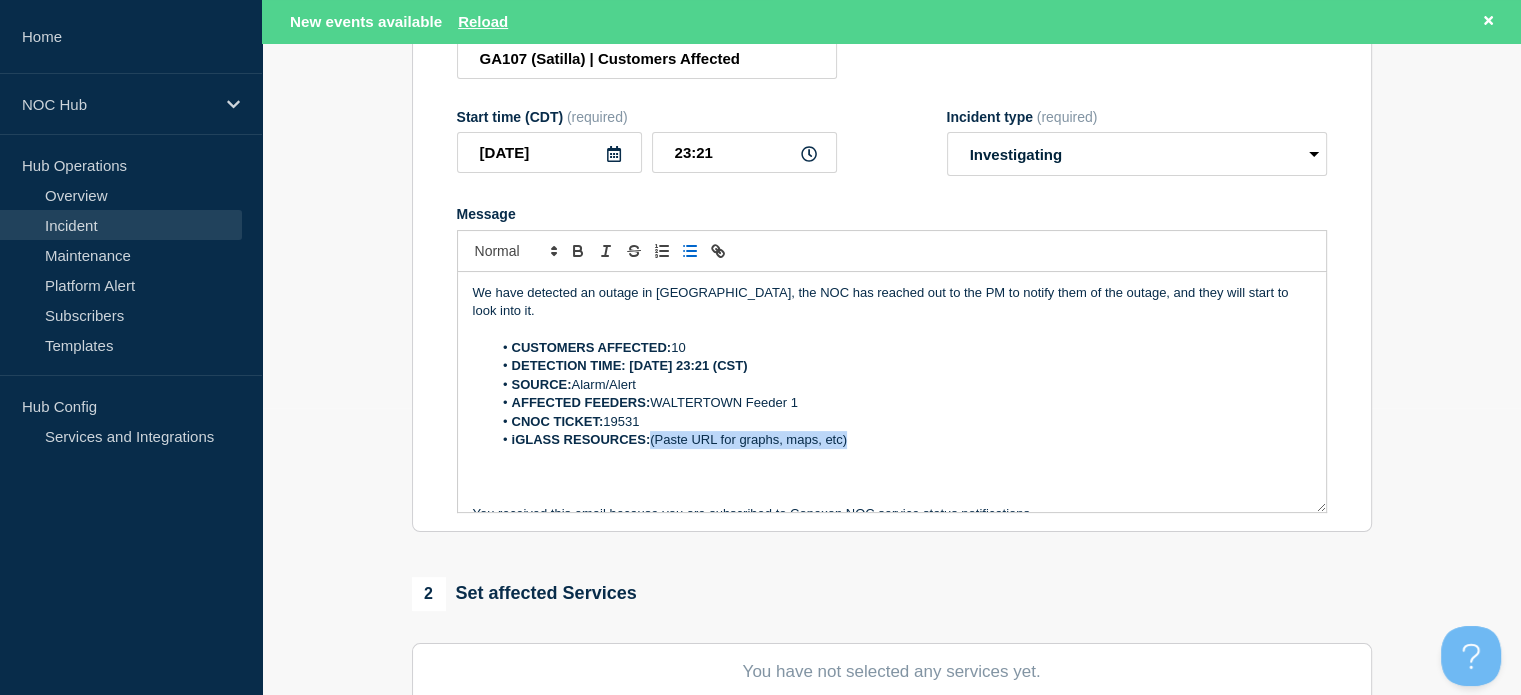 drag, startPoint x: 862, startPoint y: 423, endPoint x: 653, endPoint y: 427, distance: 209.03827 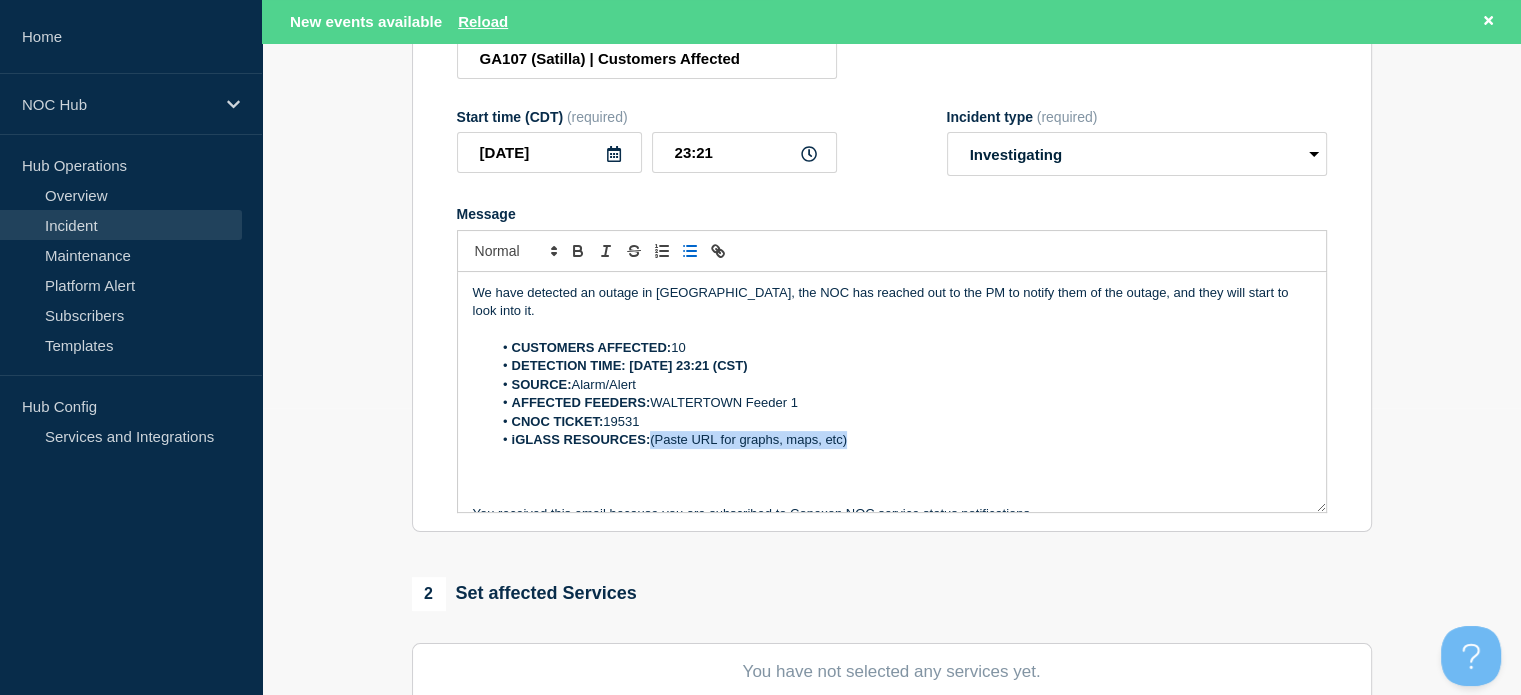 click on "iGLASS RESOURCES:  (Paste URL for graphs, maps, etc)" at bounding box center [901, 440] 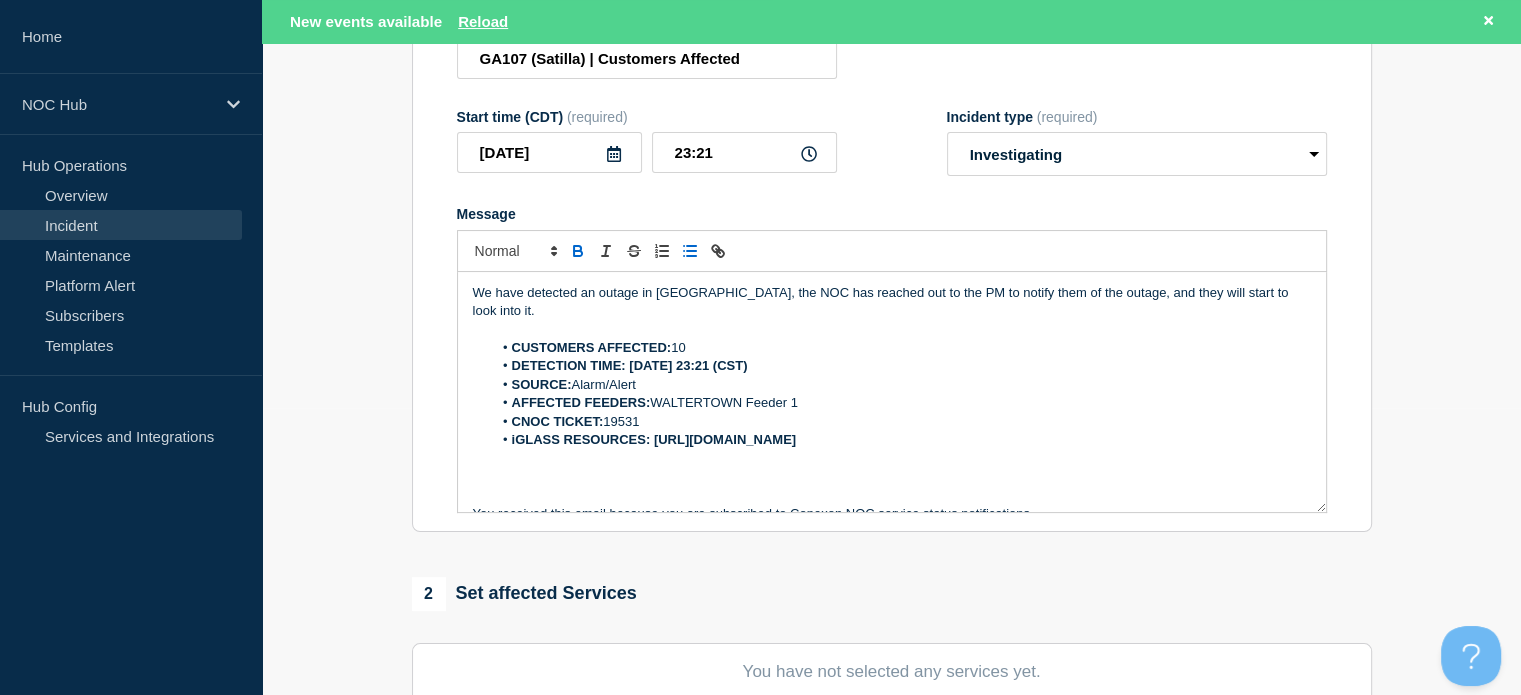 drag, startPoint x: 978, startPoint y: 443, endPoint x: 652, endPoint y: 427, distance: 326.3924 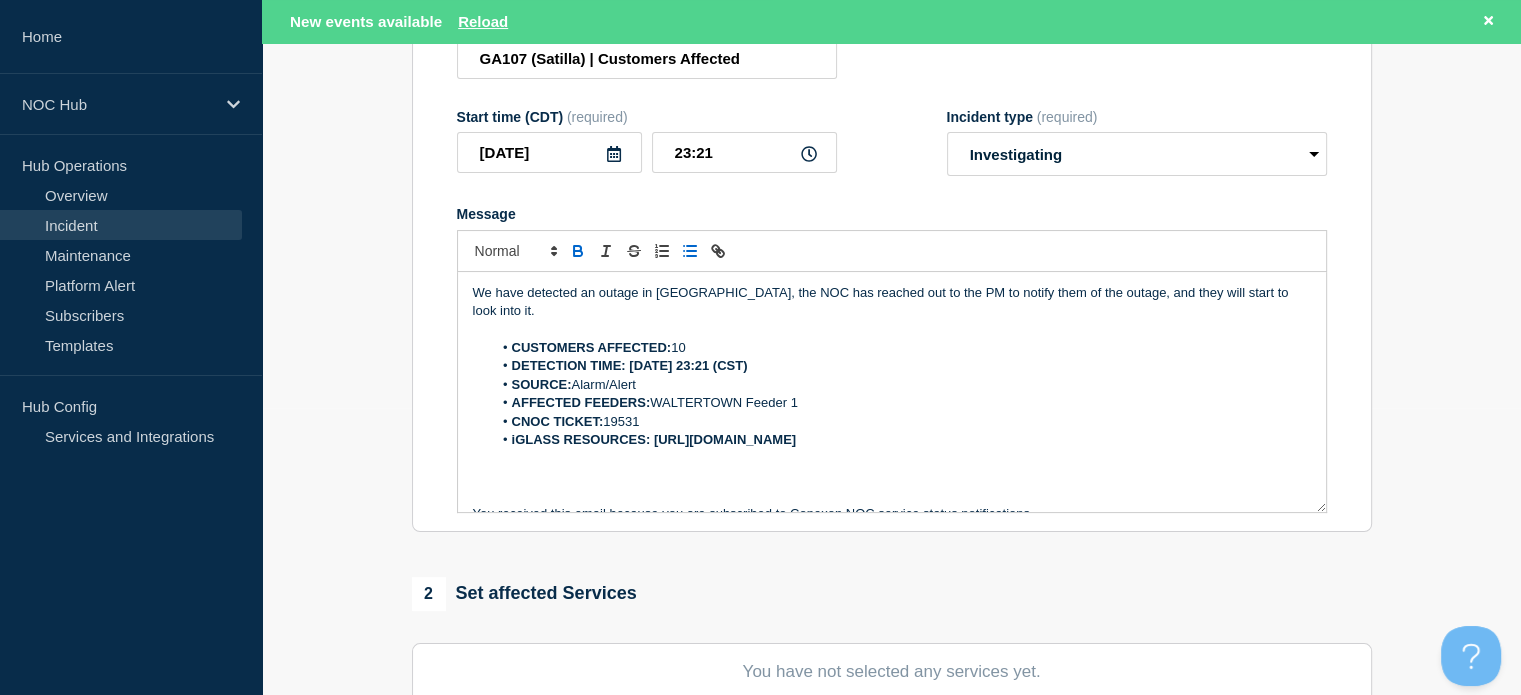 click on "iGLASS RESOURCES: https://noc.iglass.net/jglass/maps/igo/conexon-connect/devices/smx__GA107%20(Satilla):WALTERTOWN%20Feeder%201" at bounding box center (901, 440) 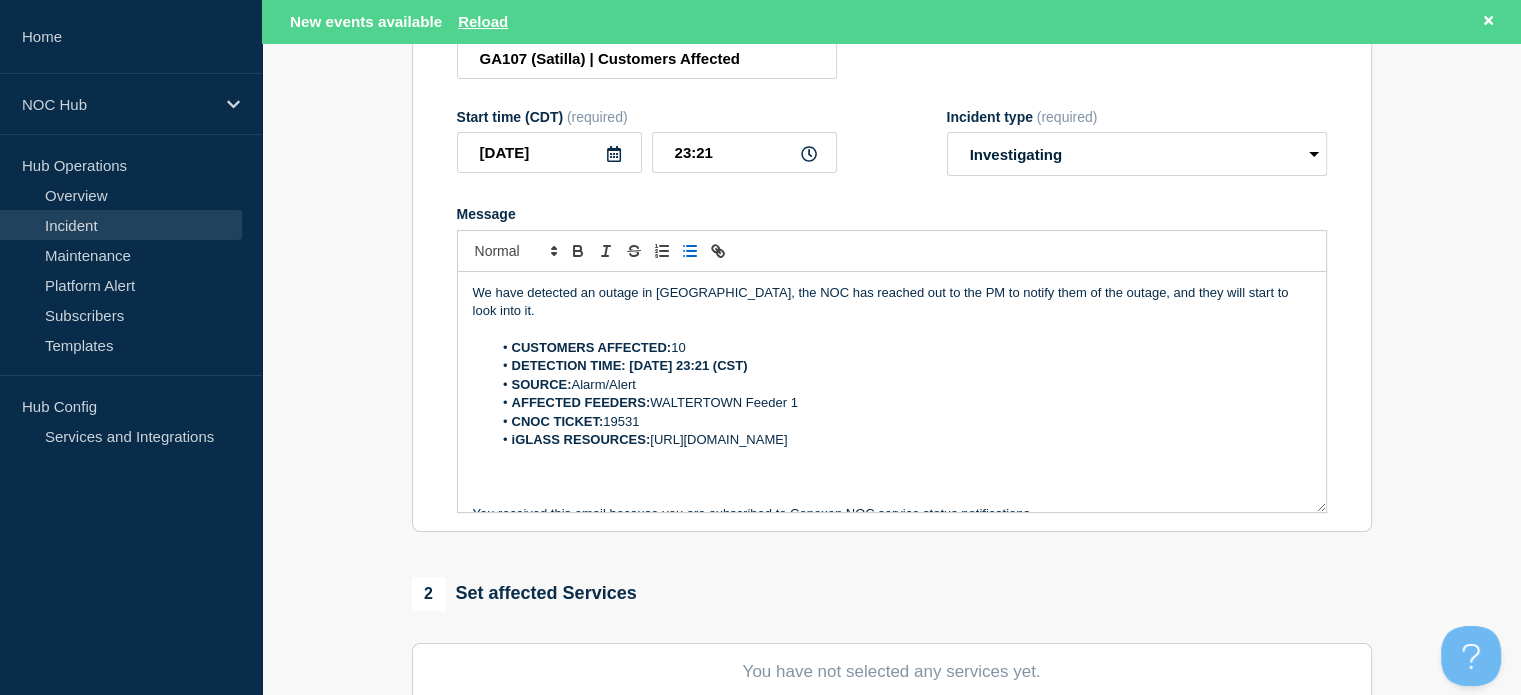 scroll, scrollTop: 60, scrollLeft: 0, axis: vertical 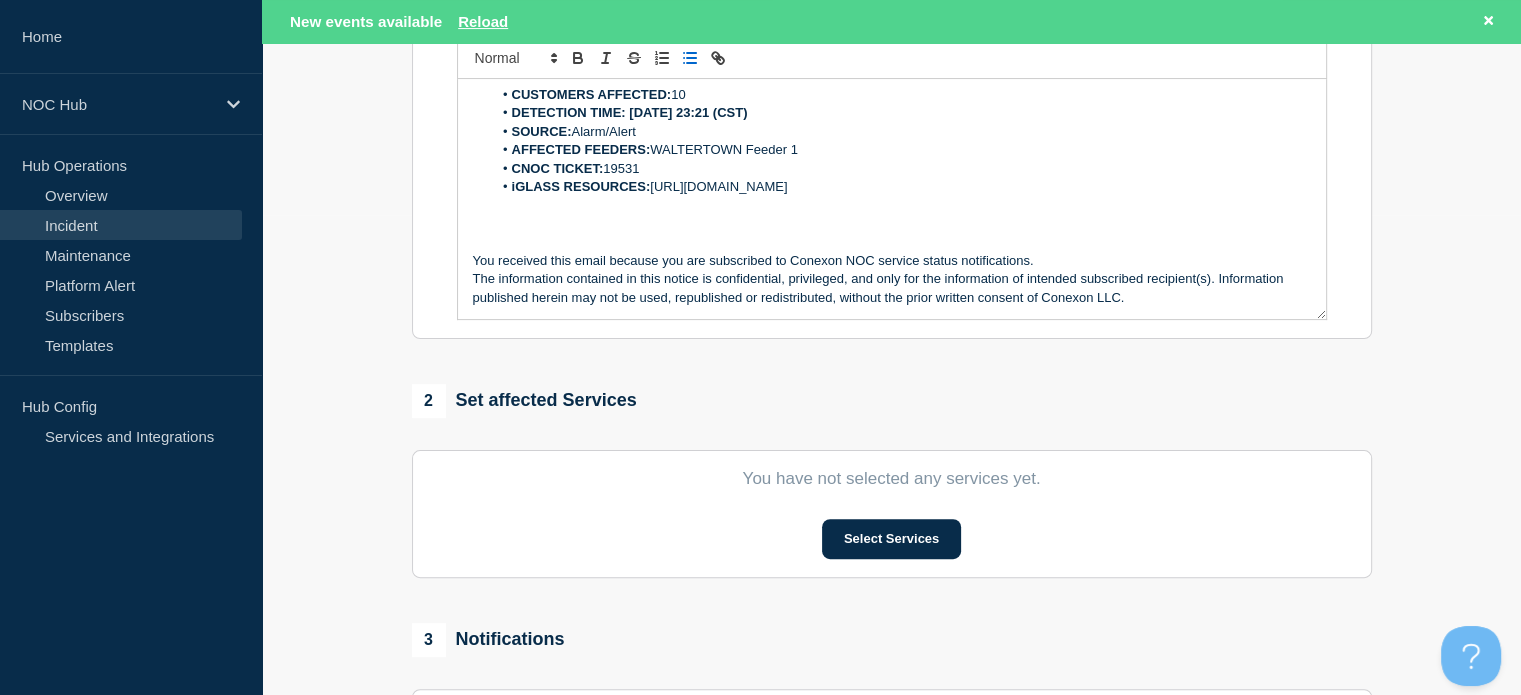 click on "You have not selected any services yet. Select Services" at bounding box center [892, 514] 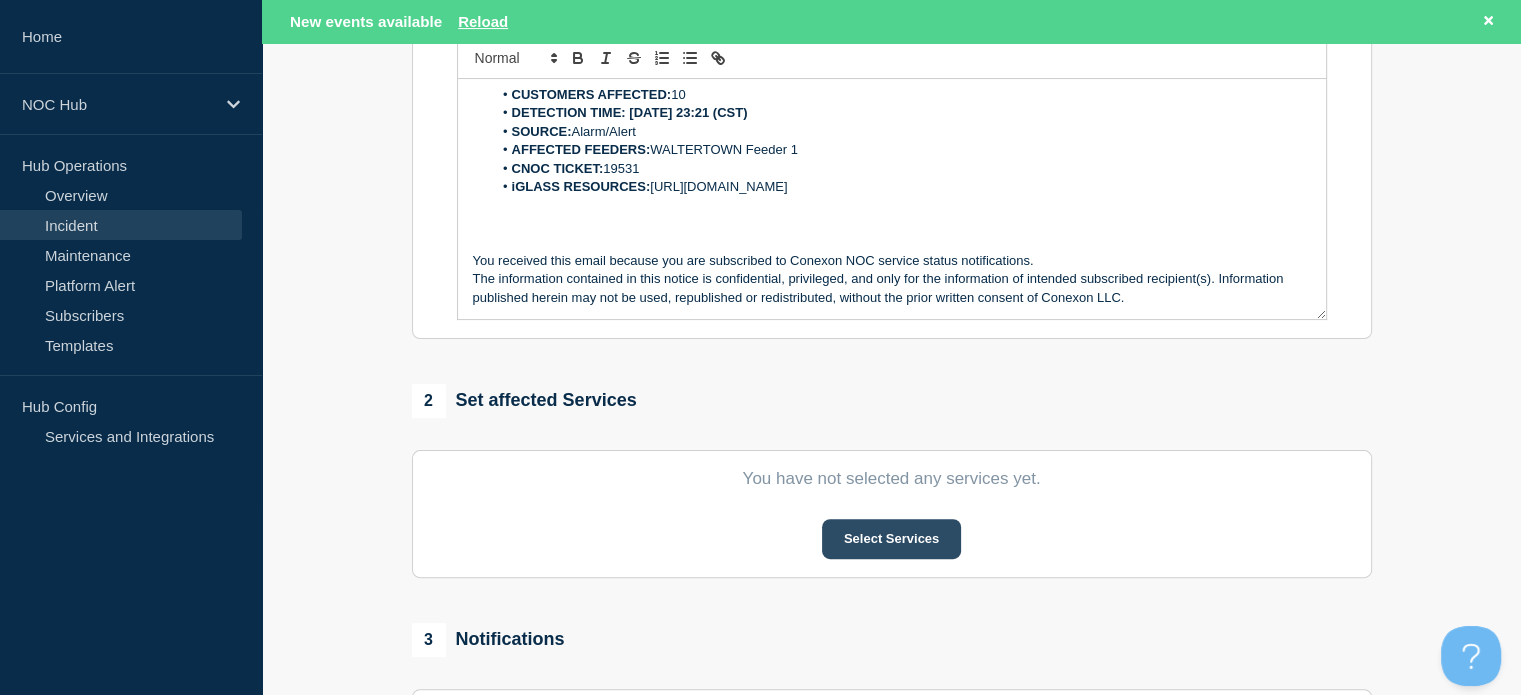 click on "Select Services" at bounding box center [891, 539] 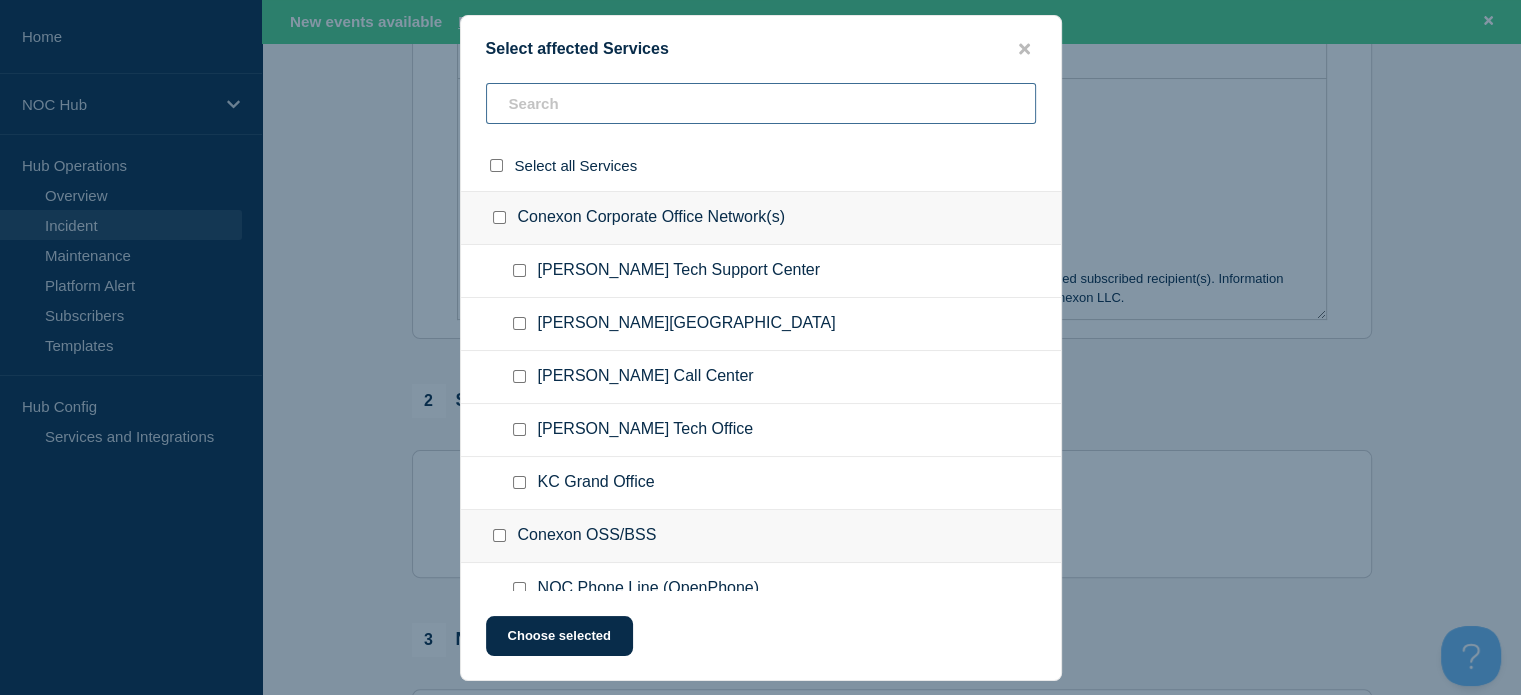 click at bounding box center [761, 103] 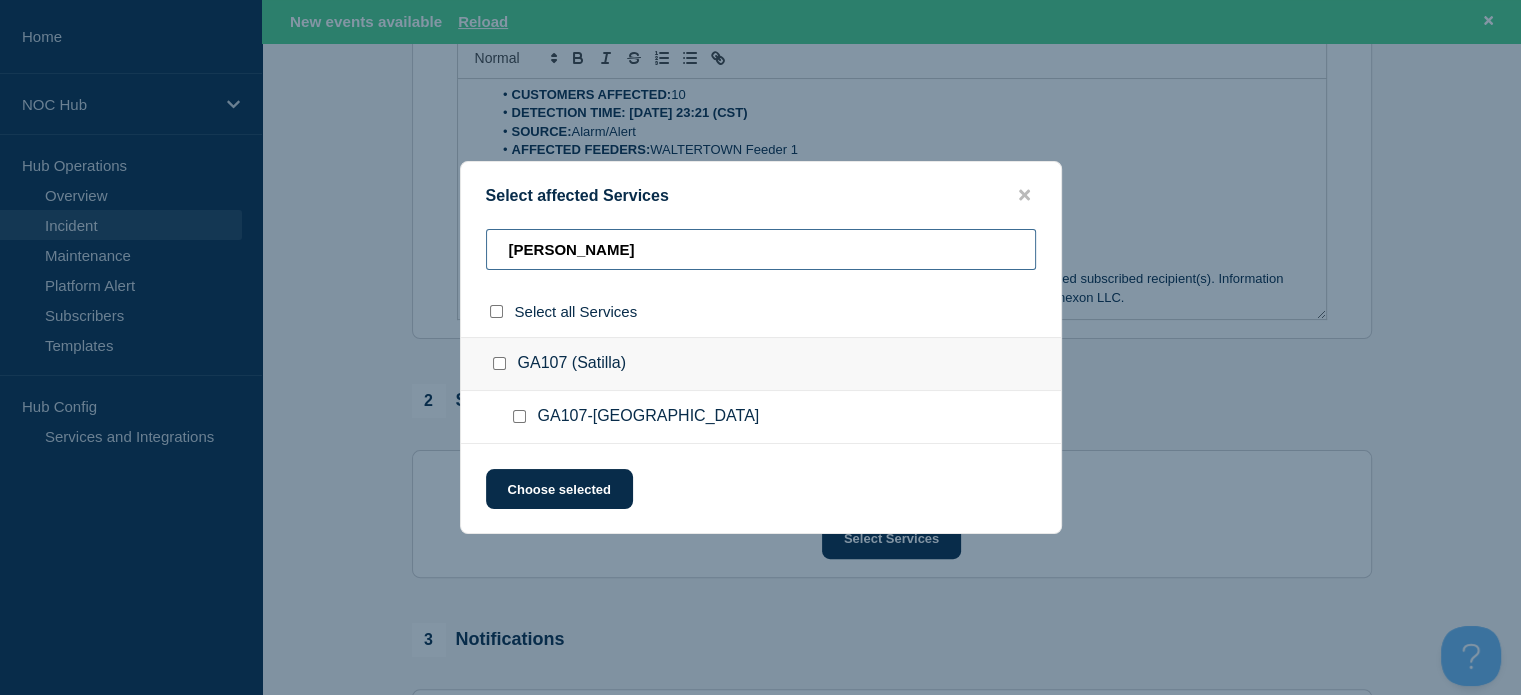 type on "Walt" 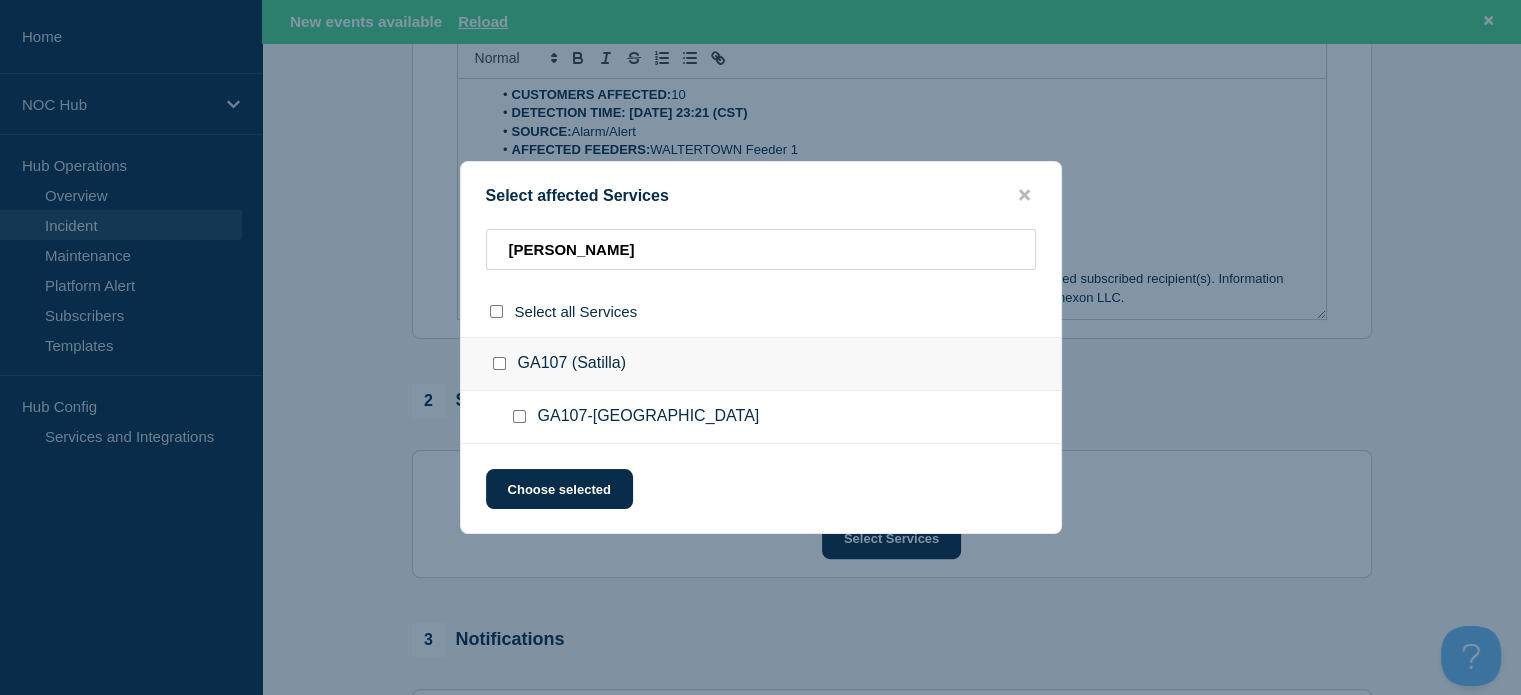 click at bounding box center (519, 416) 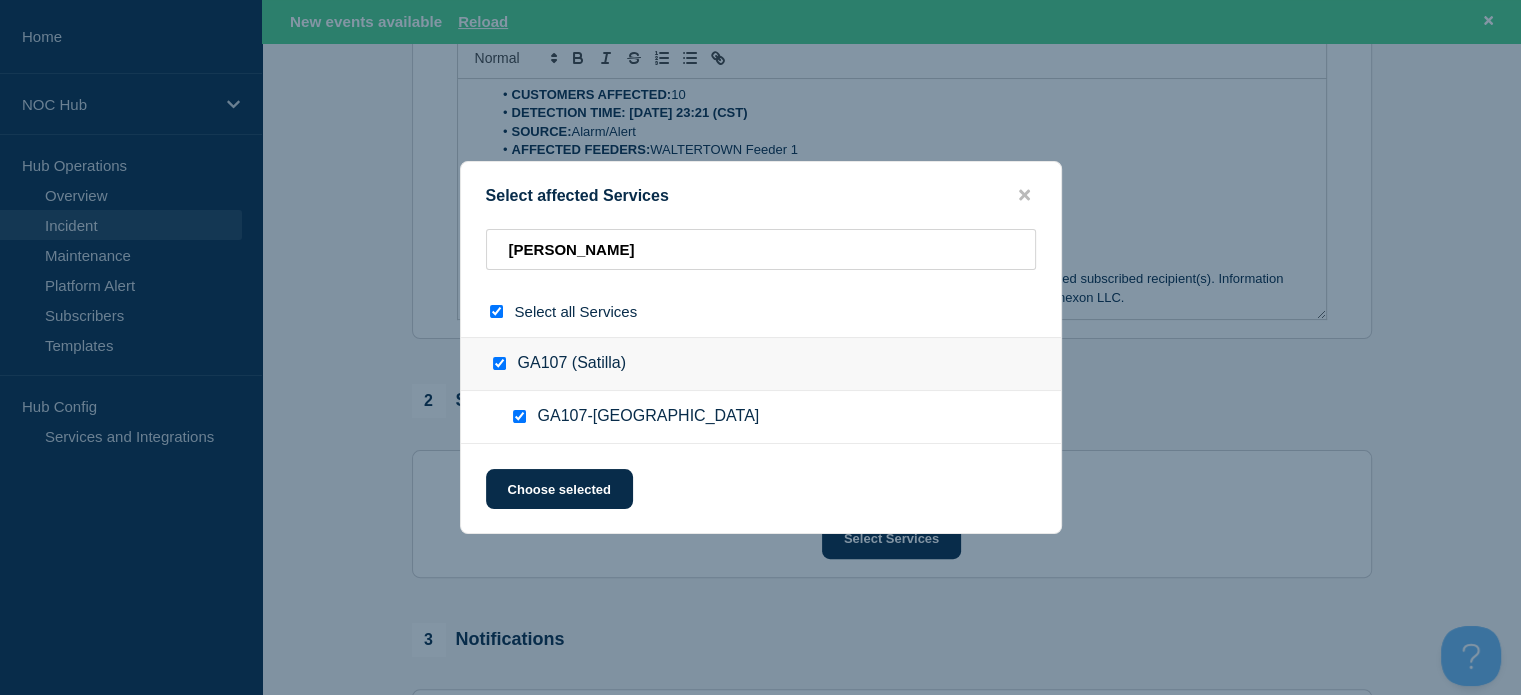 checkbox on "true" 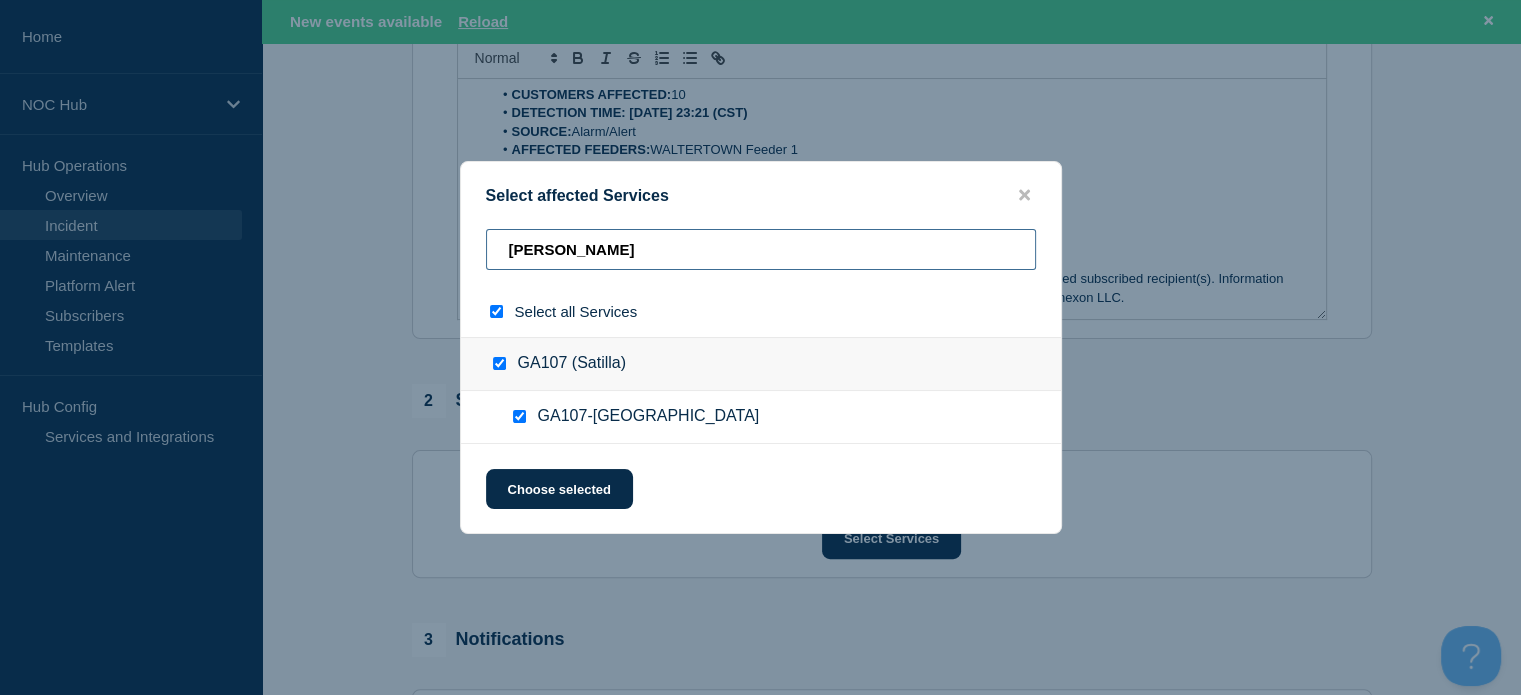 click on "Walt" at bounding box center [761, 249] 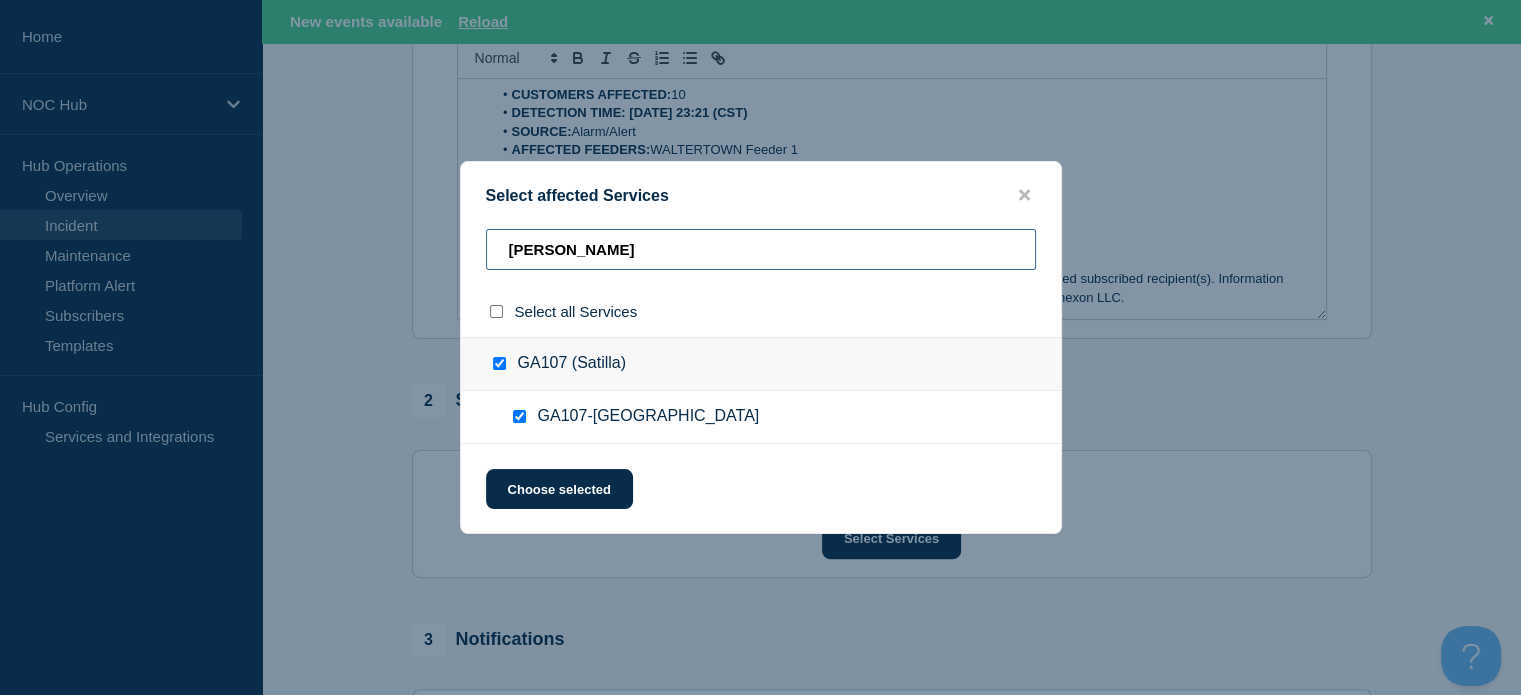 type on "Wal" 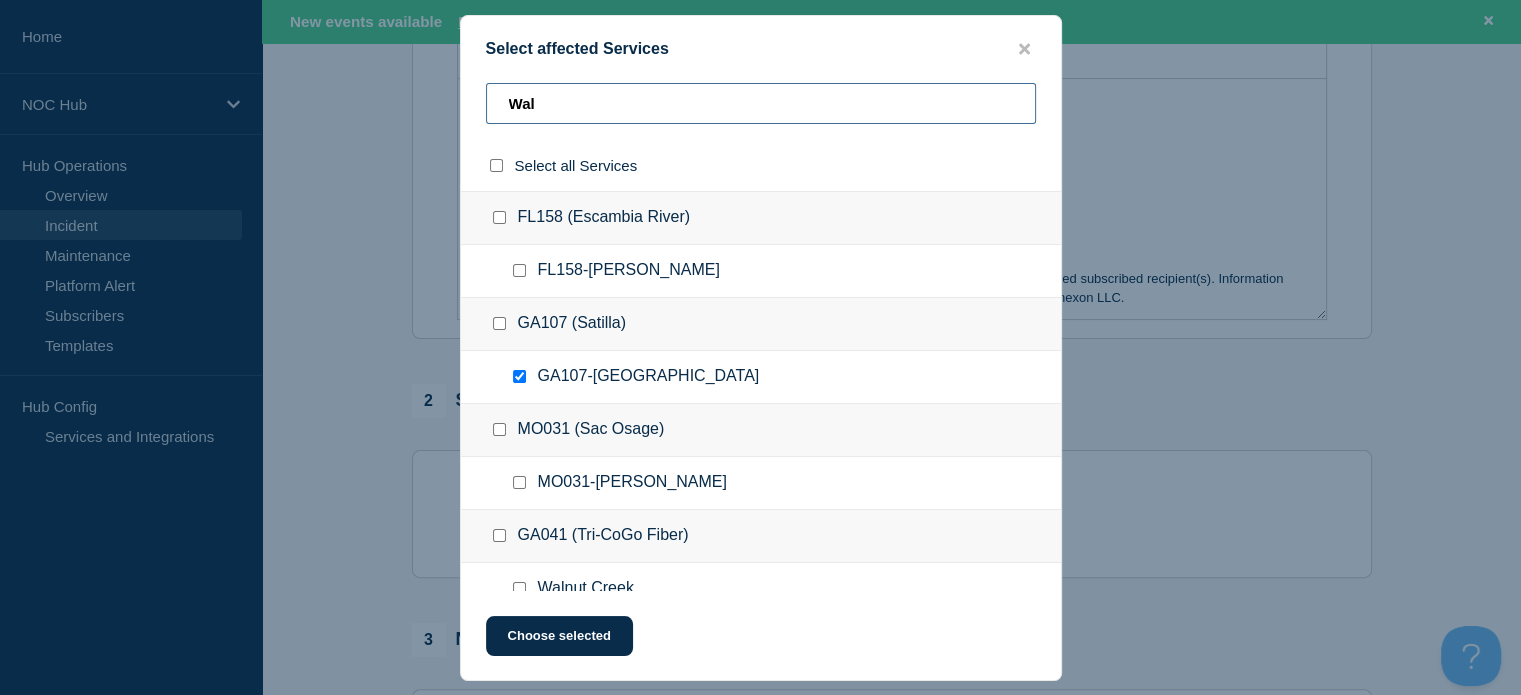 type on "Wa" 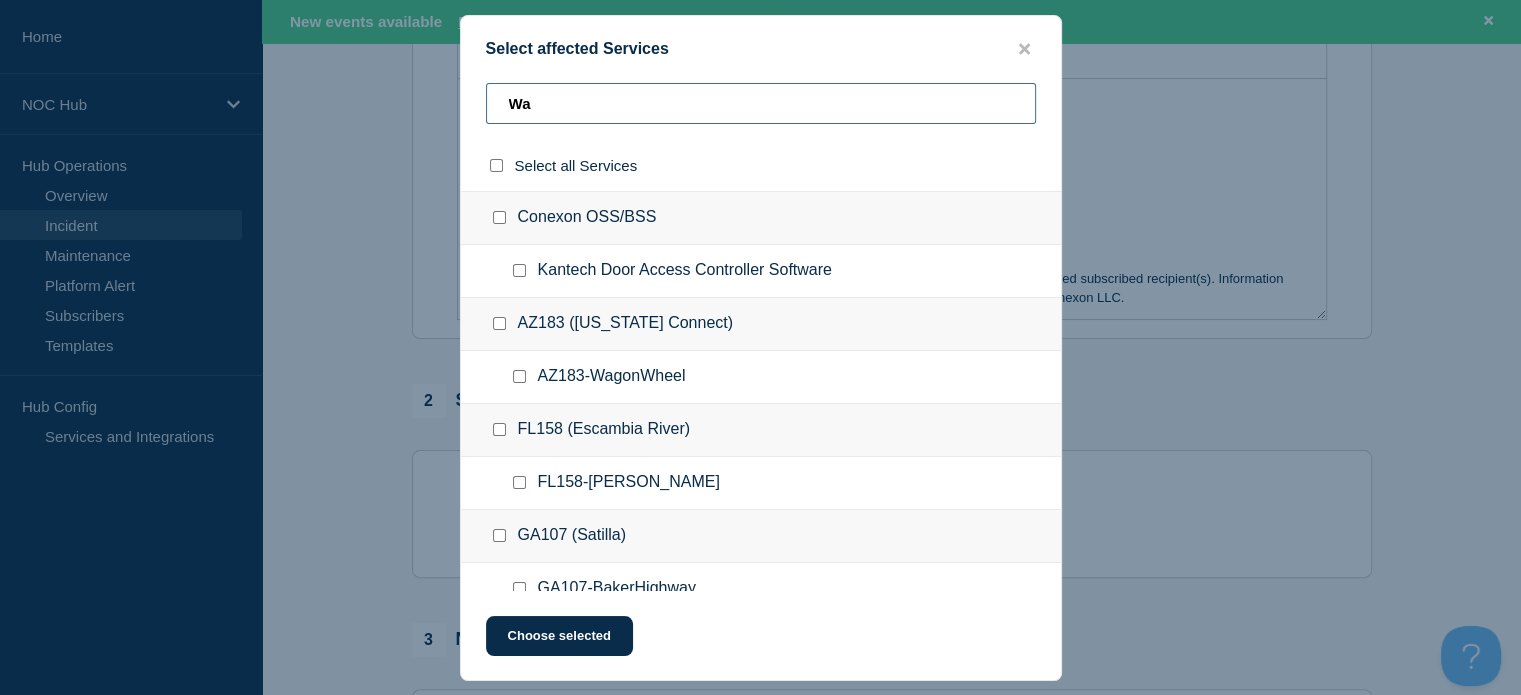 type on "W" 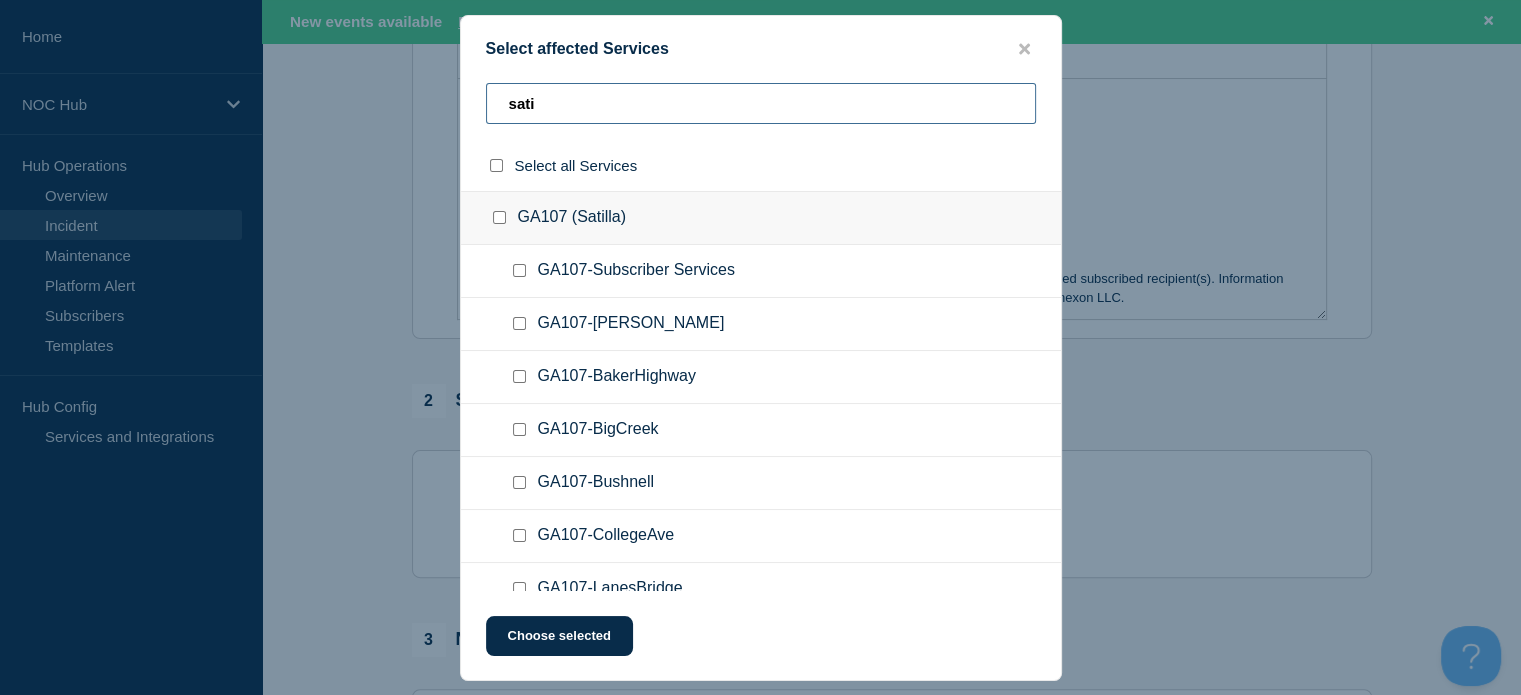 type on "sati" 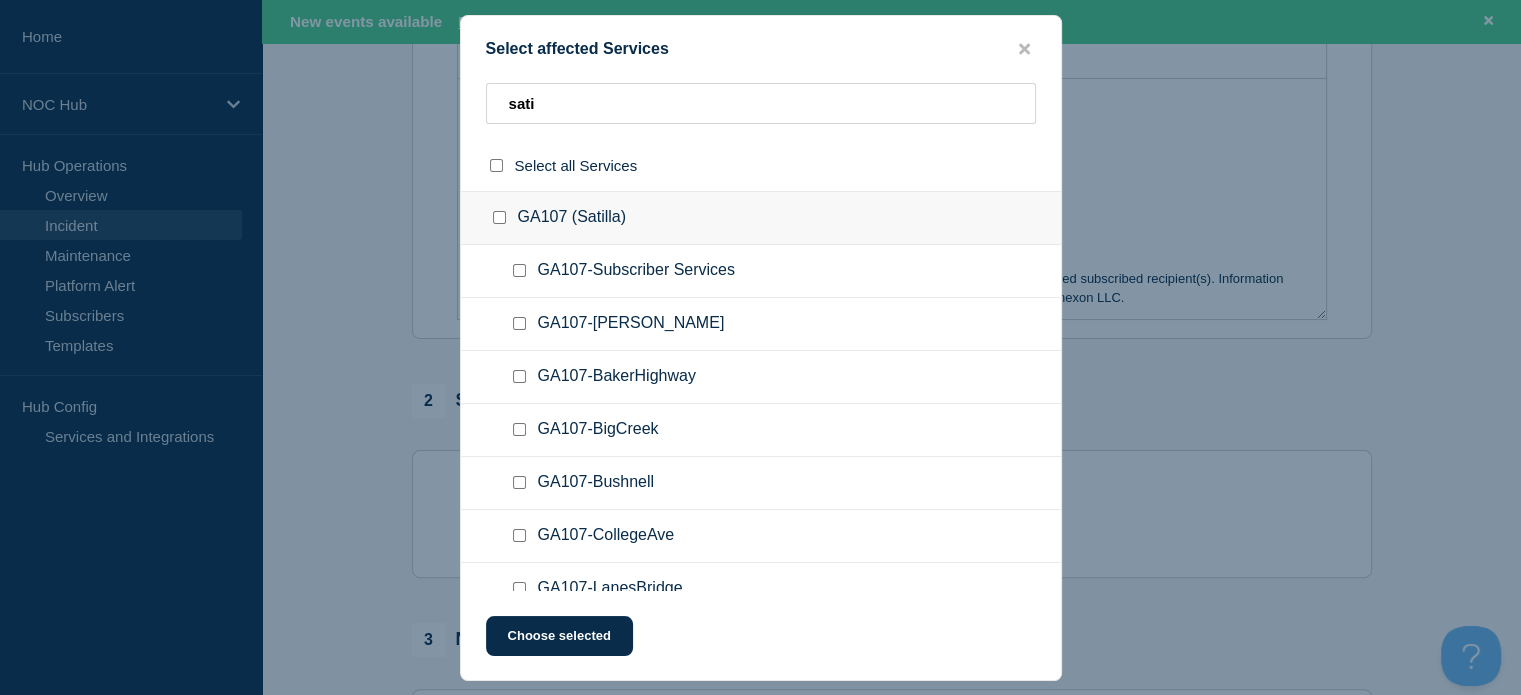 click at bounding box center (519, 270) 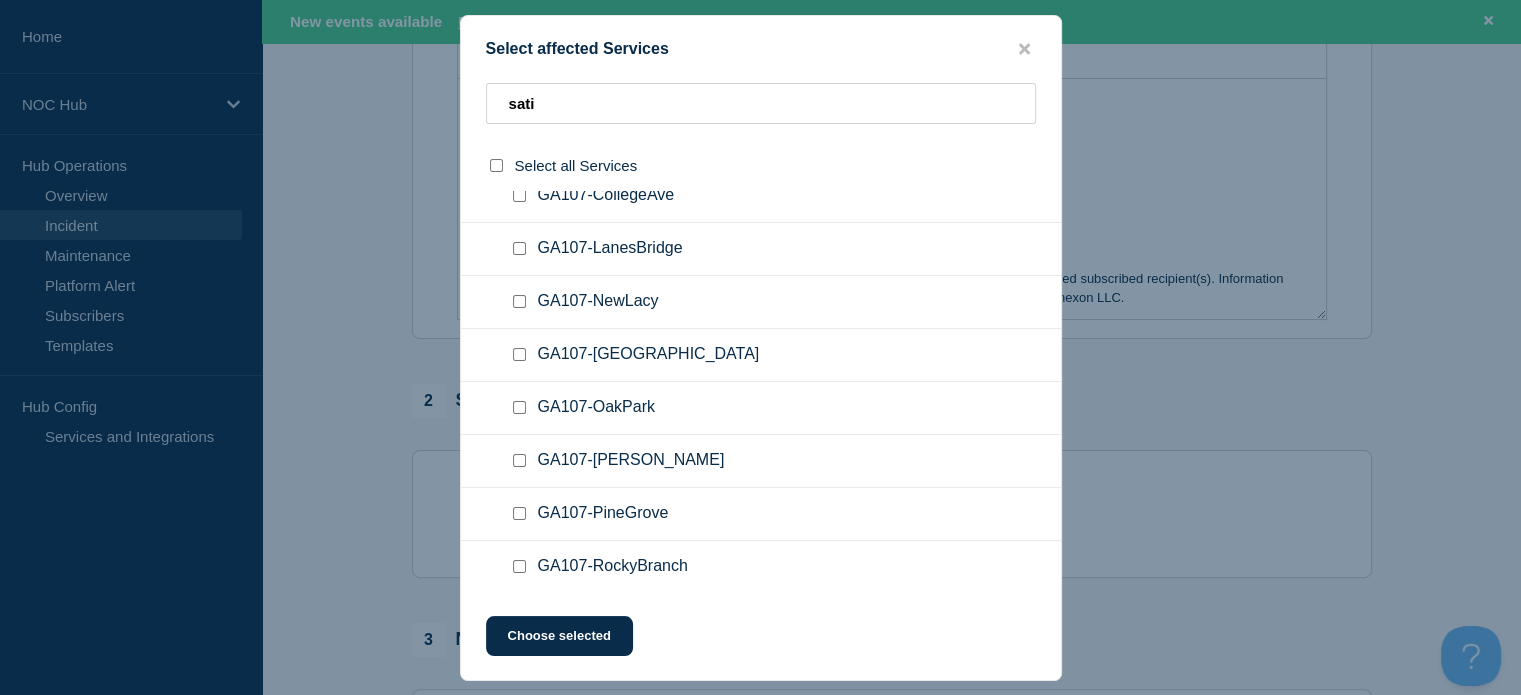 scroll, scrollTop: 344, scrollLeft: 0, axis: vertical 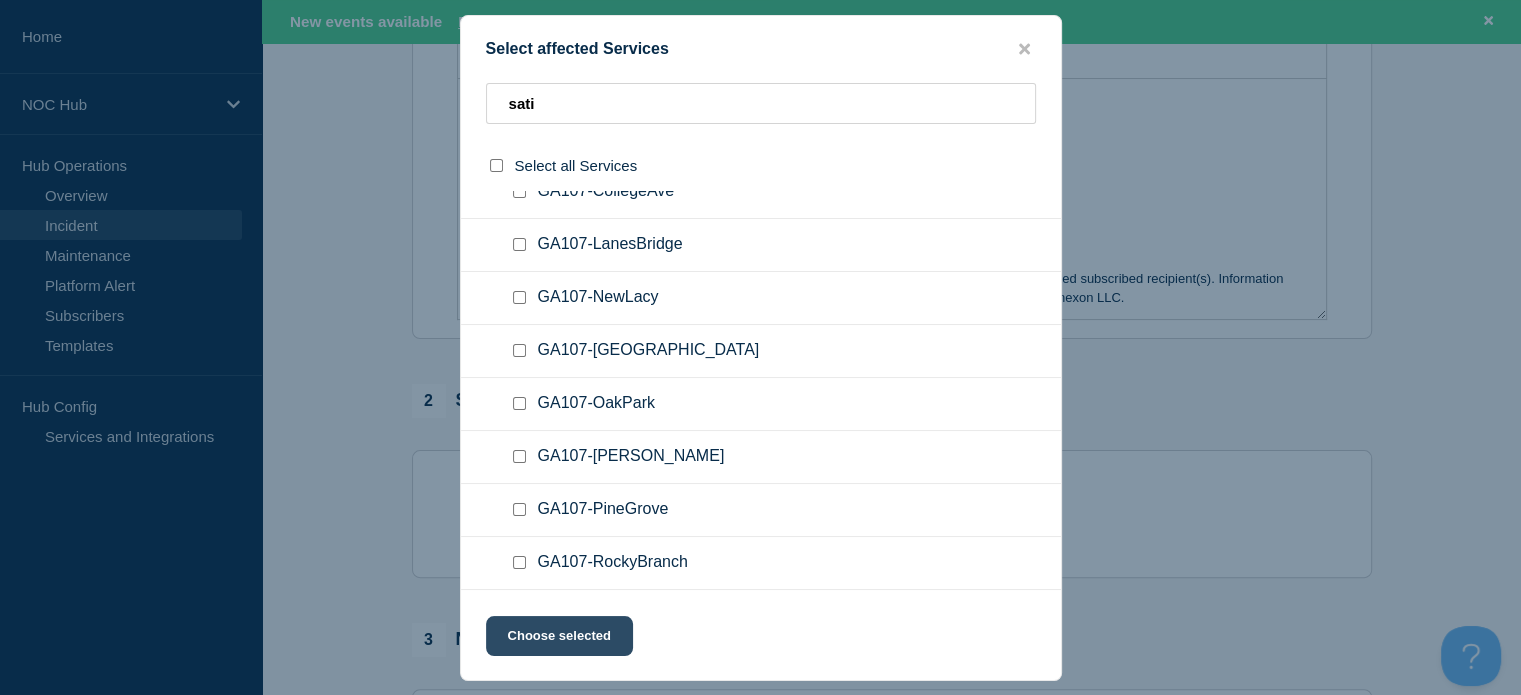 click on "Choose selected" 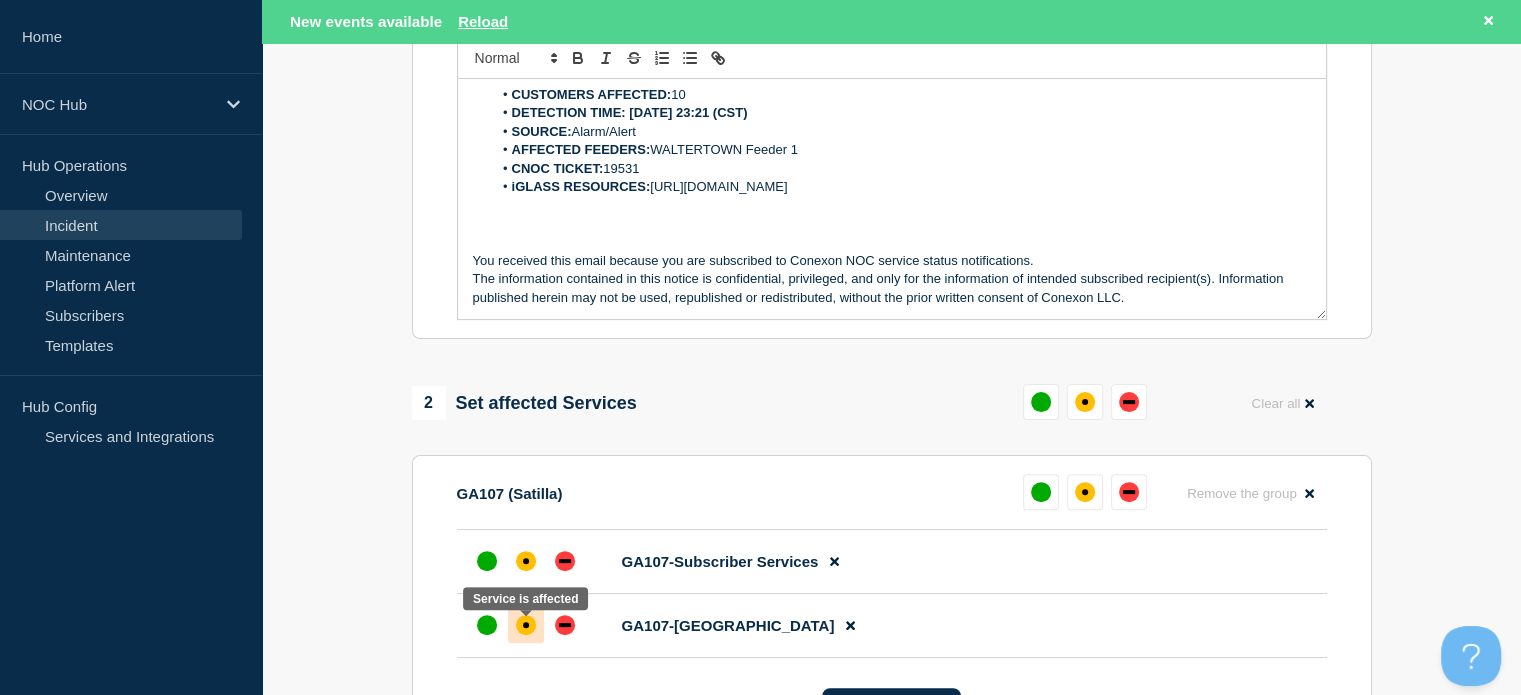 click at bounding box center (526, 625) 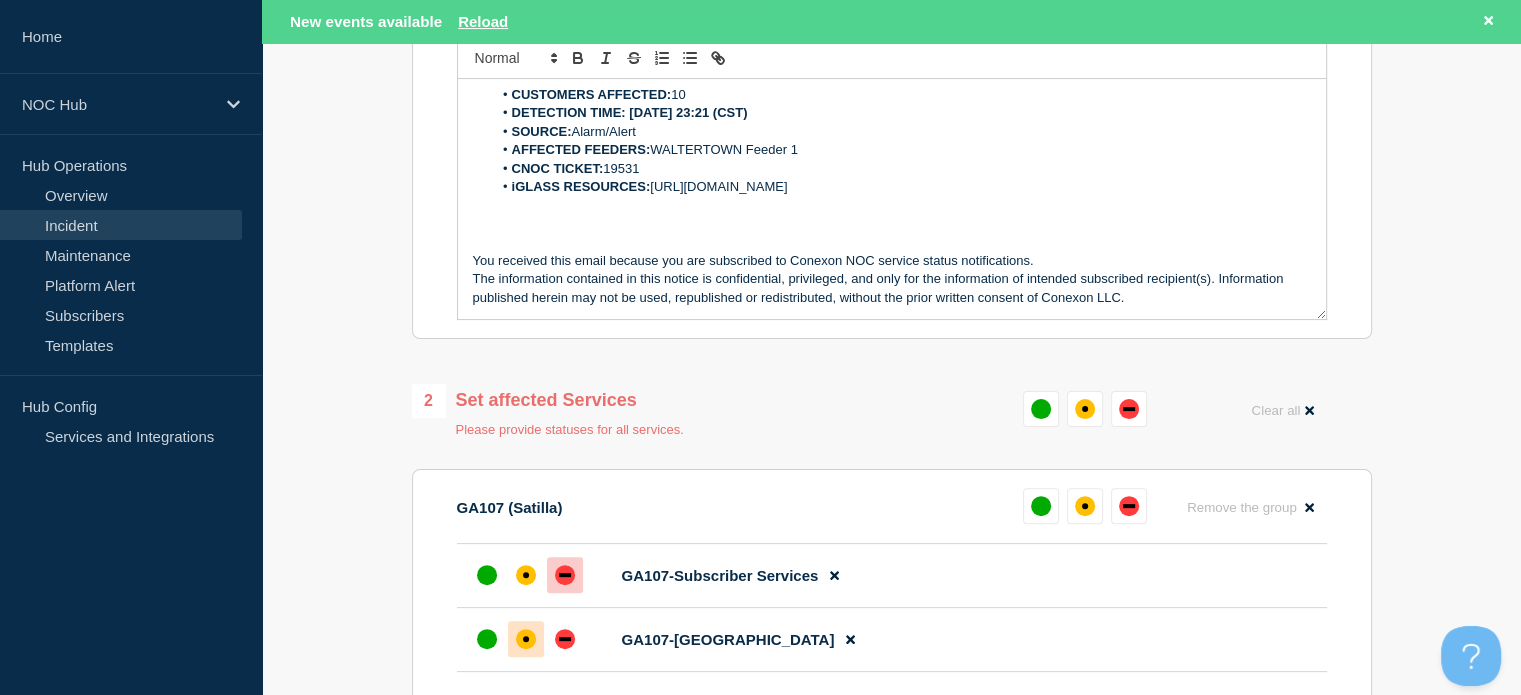 click at bounding box center (565, 575) 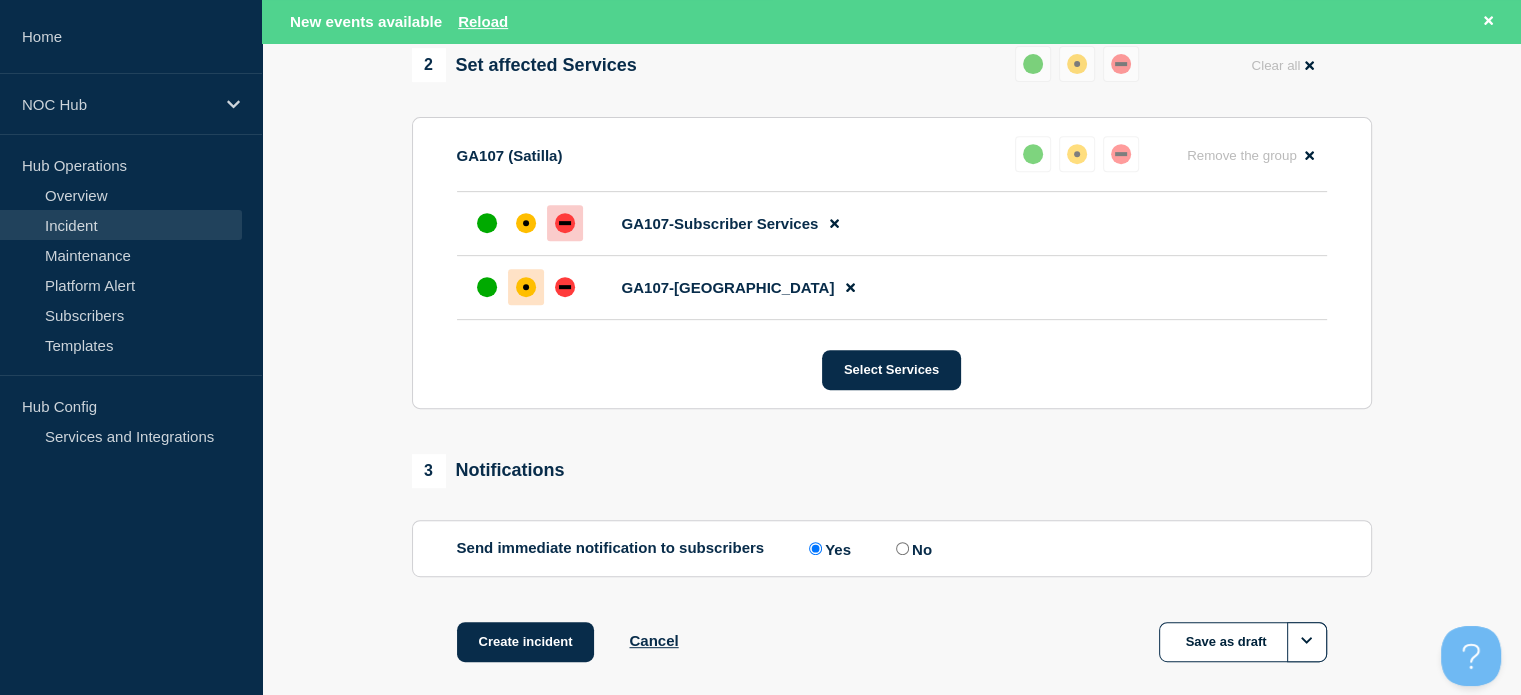 scroll, scrollTop: 820, scrollLeft: 0, axis: vertical 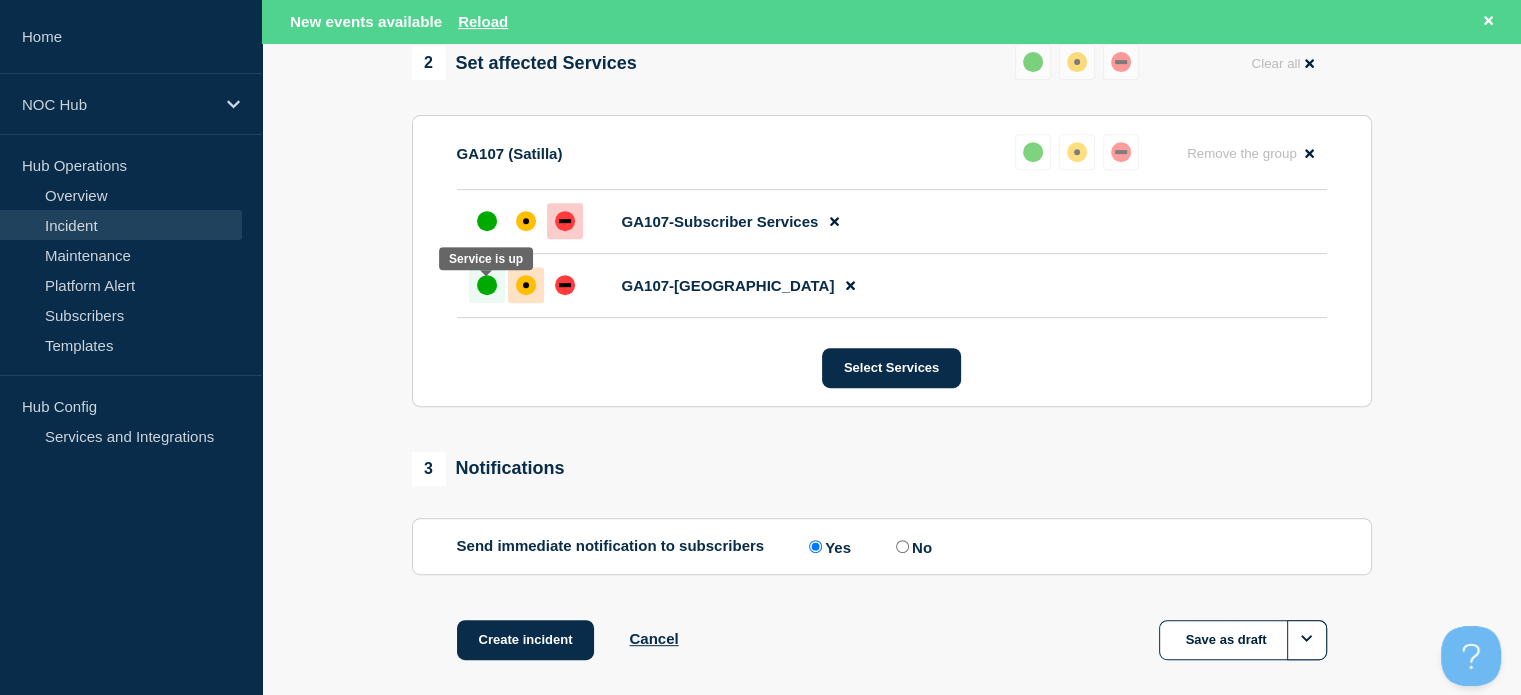 click at bounding box center (487, 285) 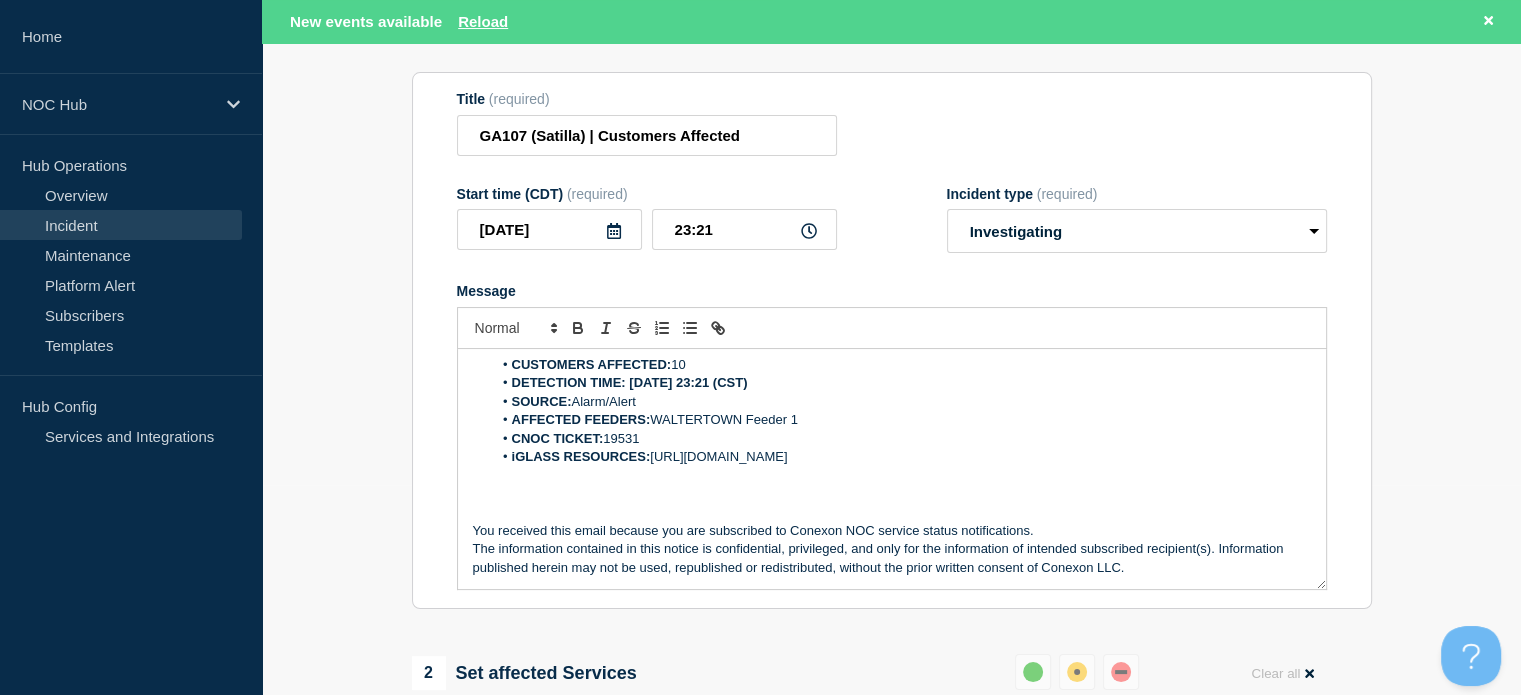 scroll, scrollTop: 184, scrollLeft: 0, axis: vertical 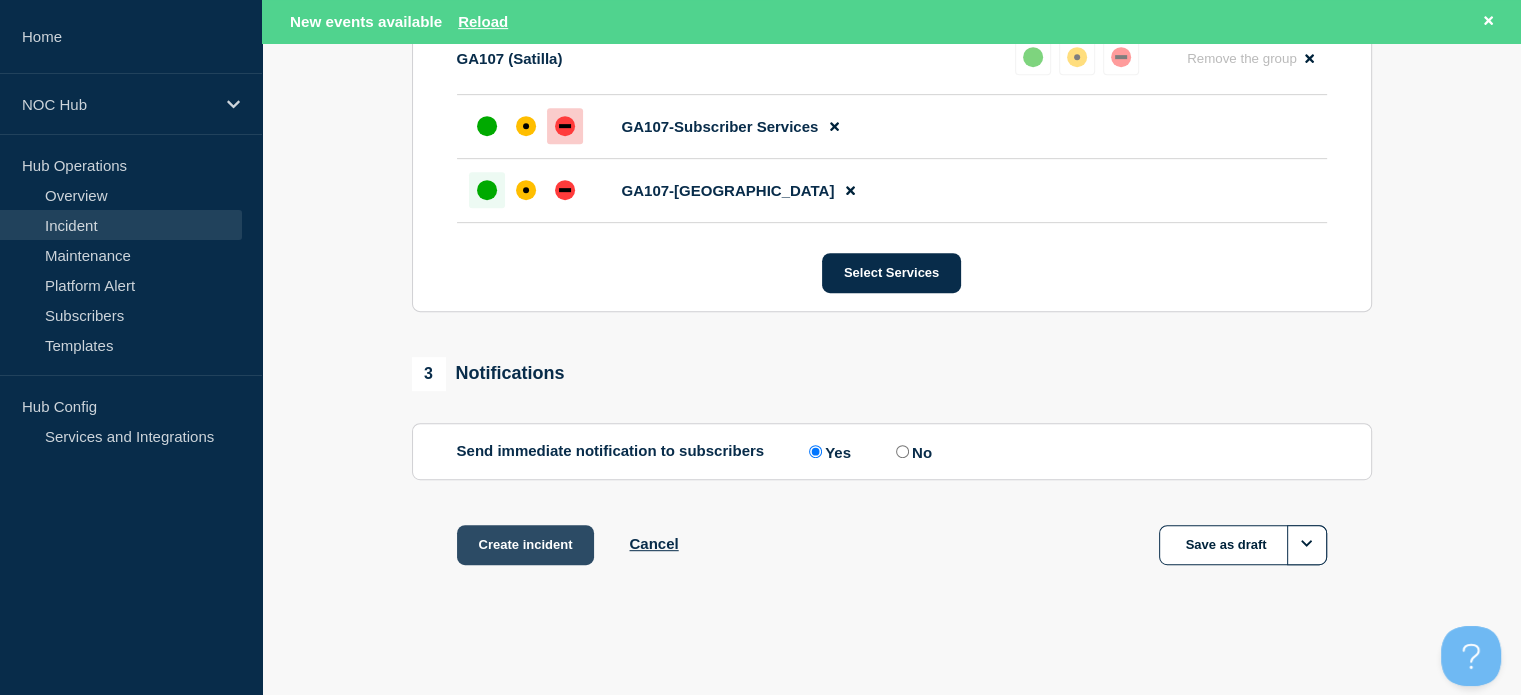 click on "Create incident" at bounding box center (526, 545) 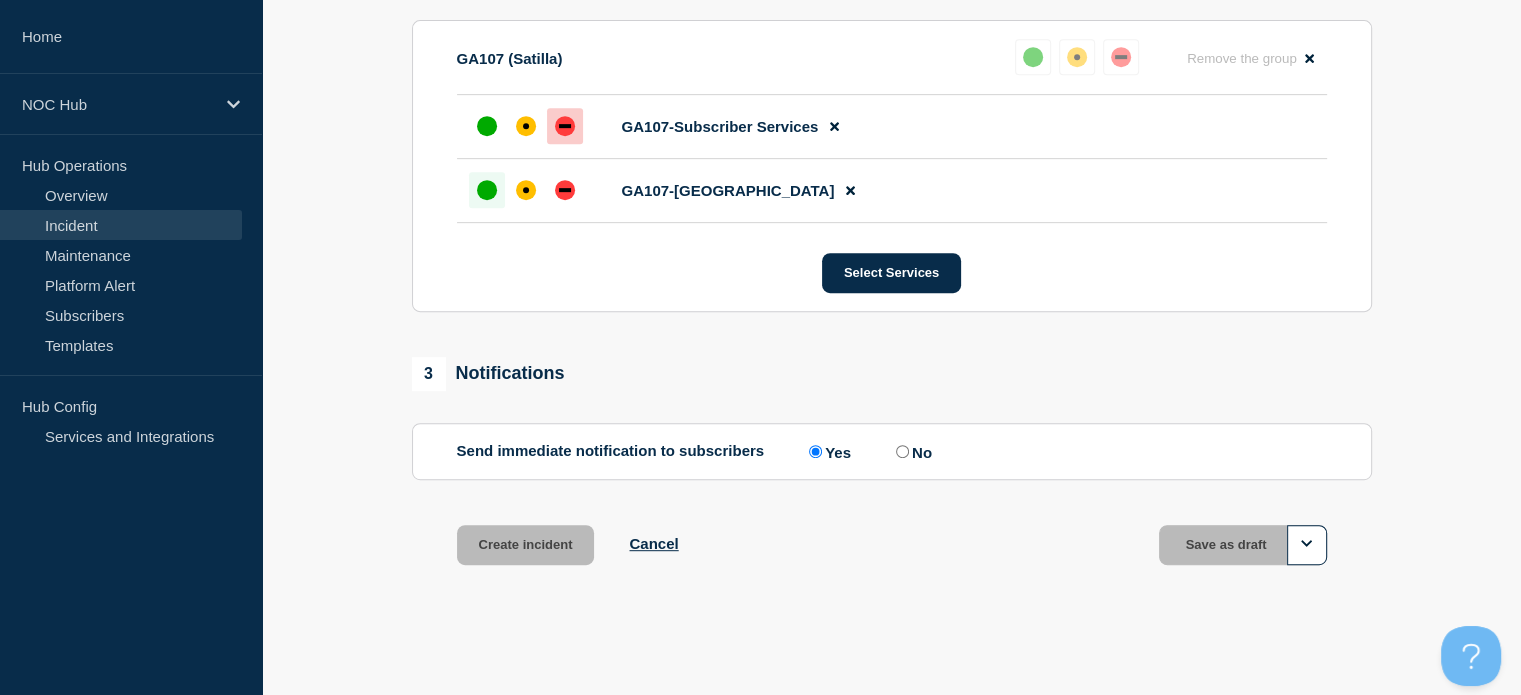 scroll, scrollTop: 880, scrollLeft: 0, axis: vertical 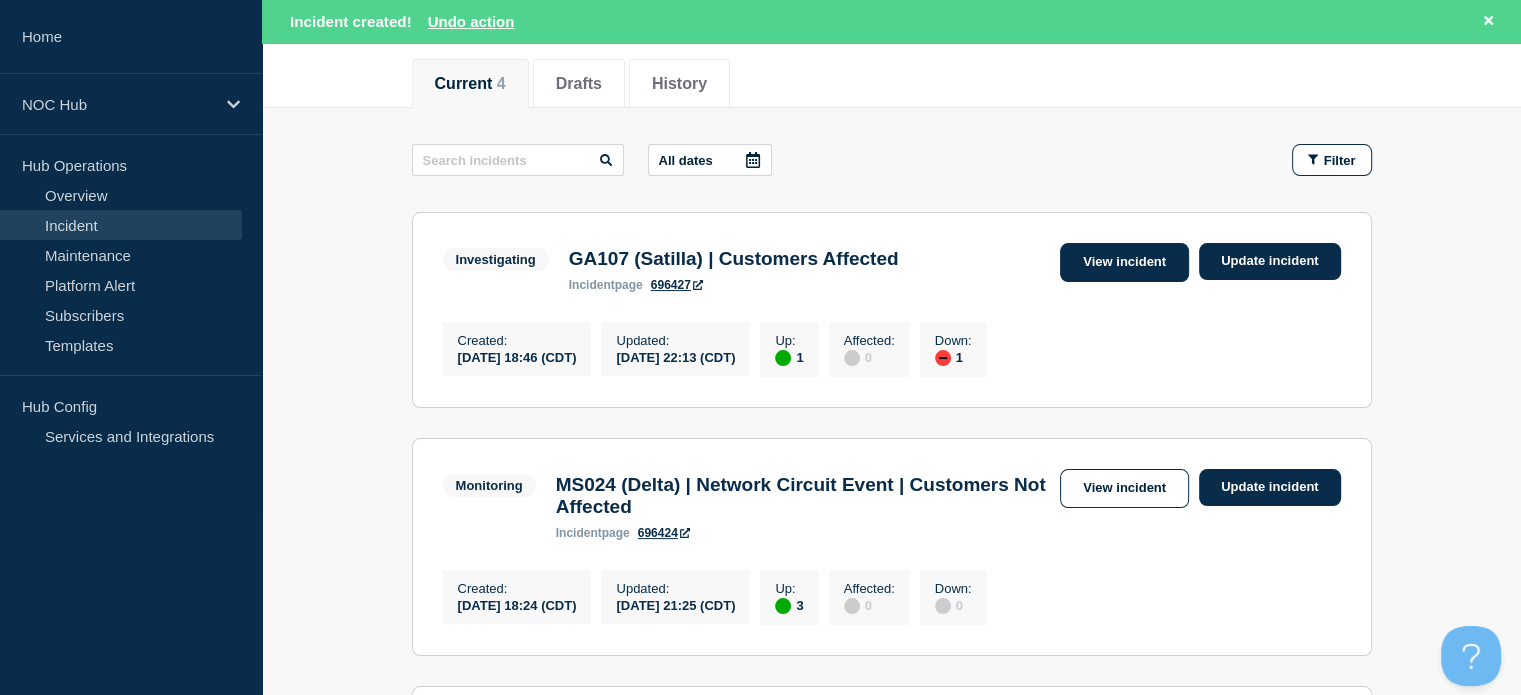 click on "View incident" at bounding box center [1124, 262] 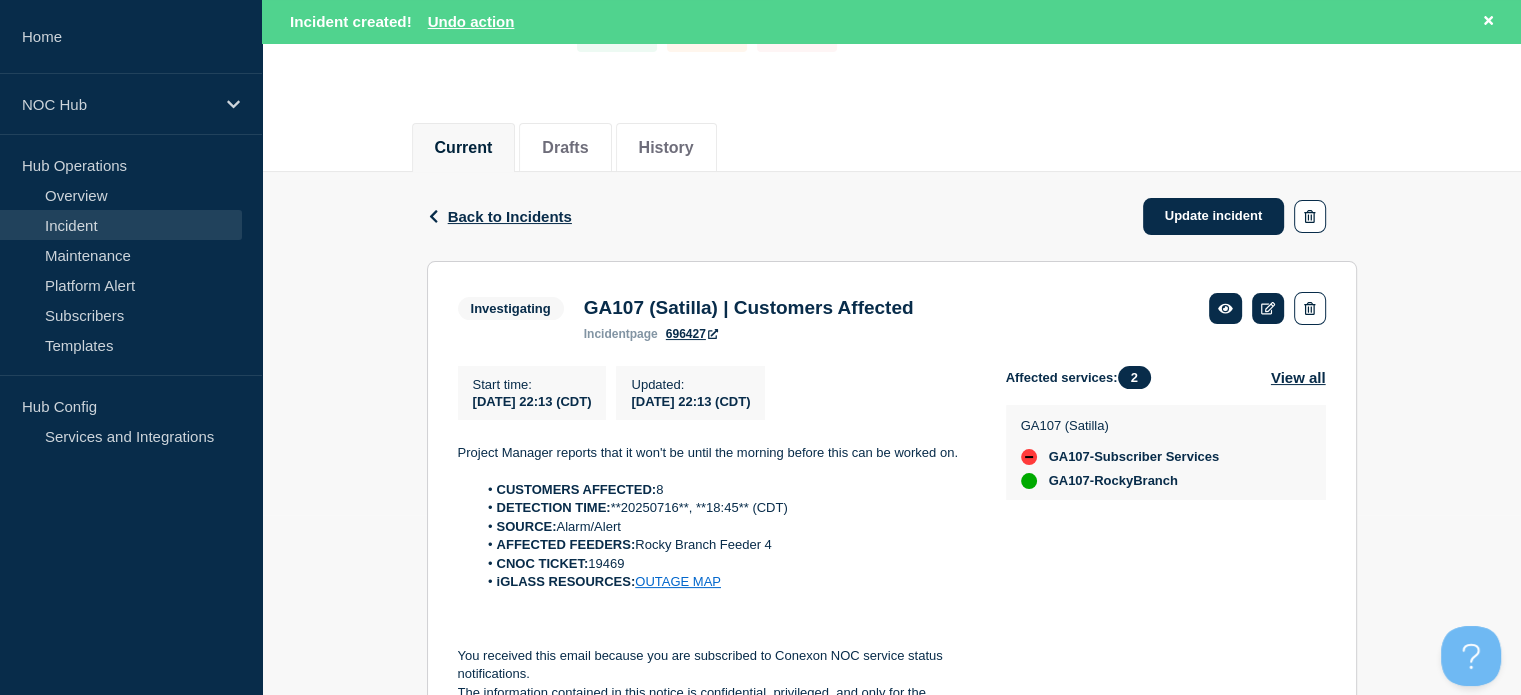 scroll, scrollTop: 180, scrollLeft: 0, axis: vertical 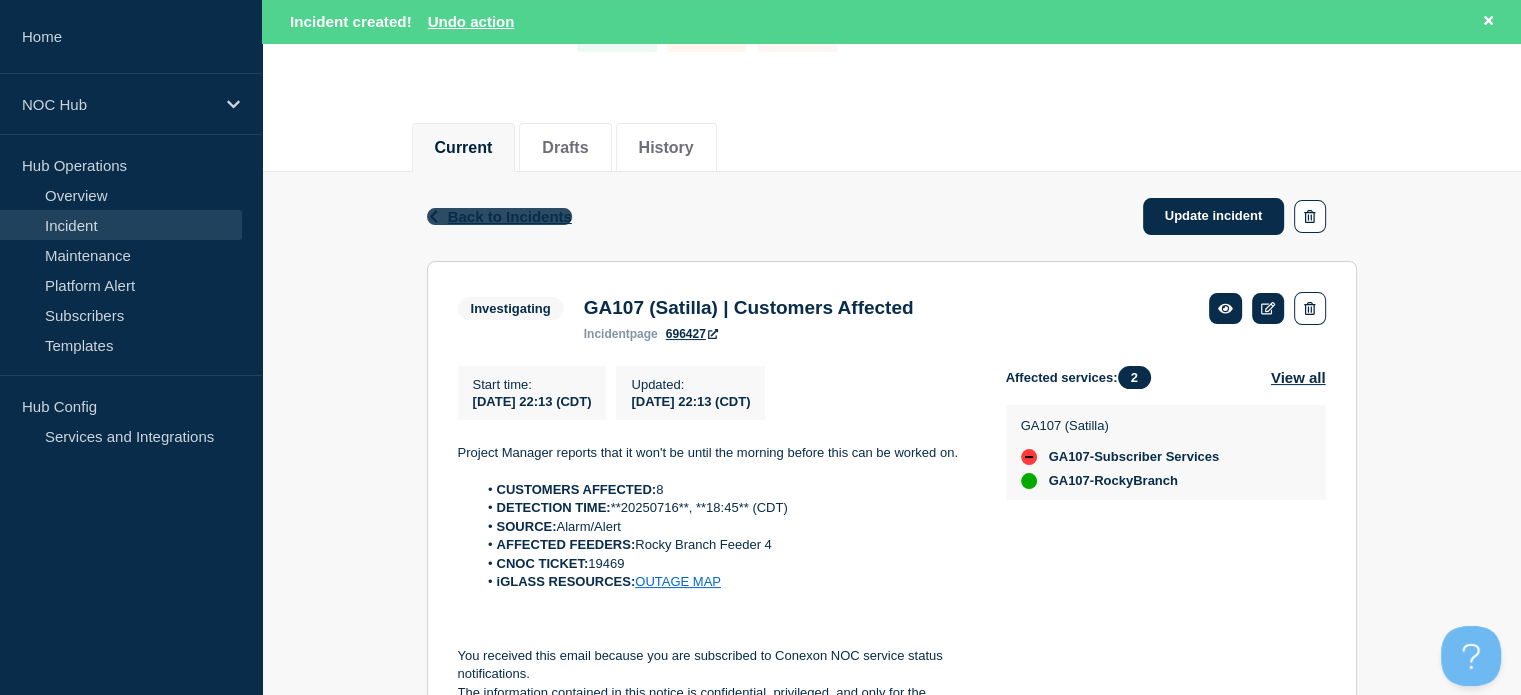 click on "Back to Incidents" 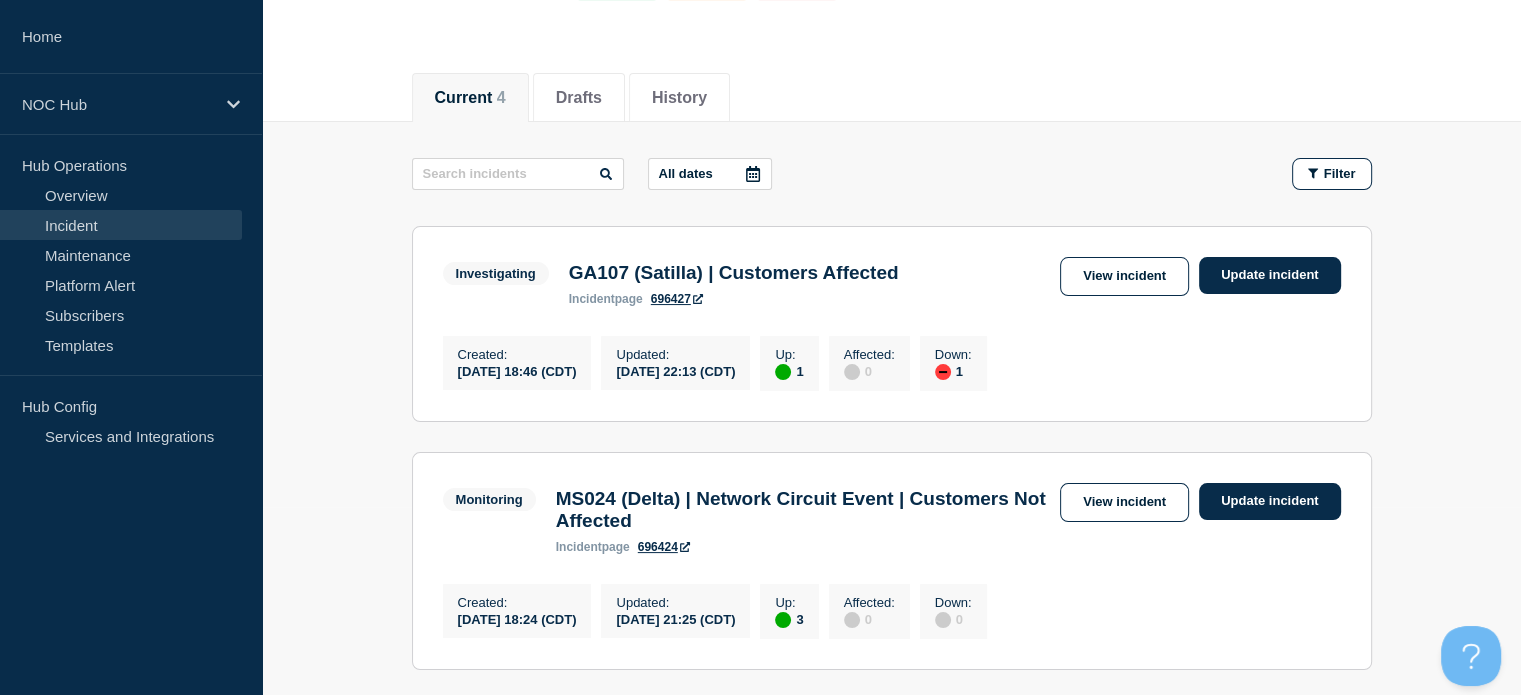 scroll, scrollTop: 188, scrollLeft: 0, axis: vertical 